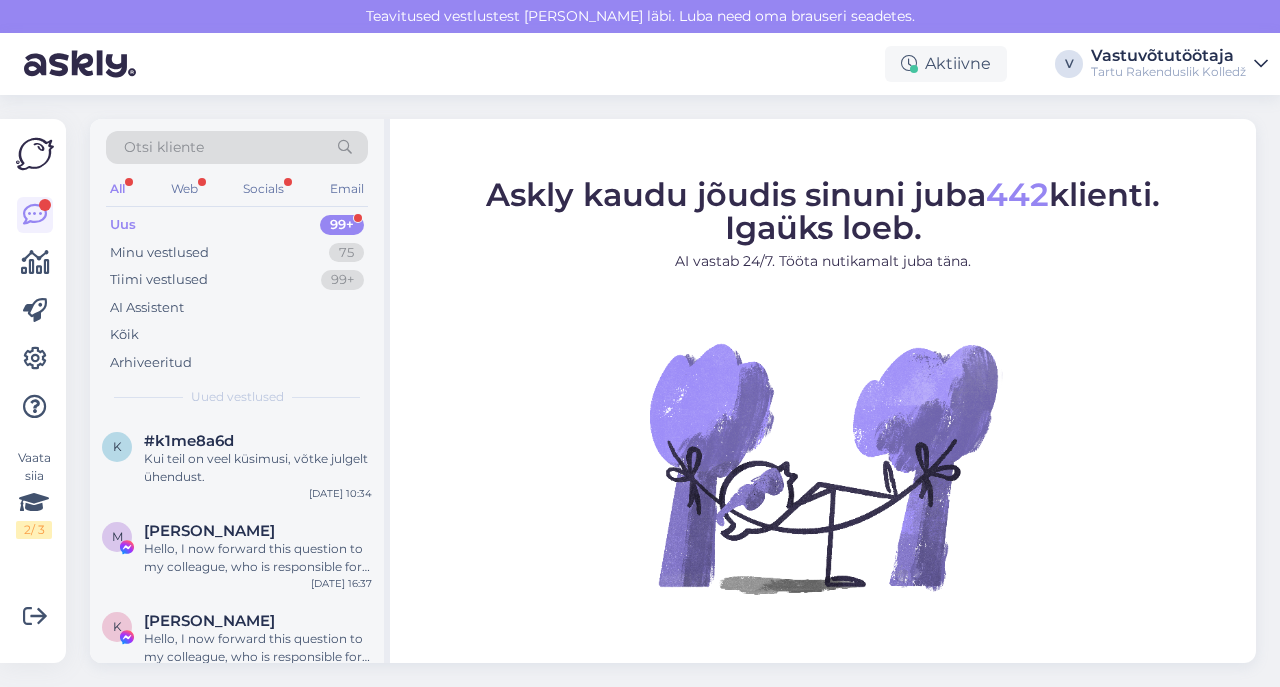 scroll, scrollTop: 0, scrollLeft: 0, axis: both 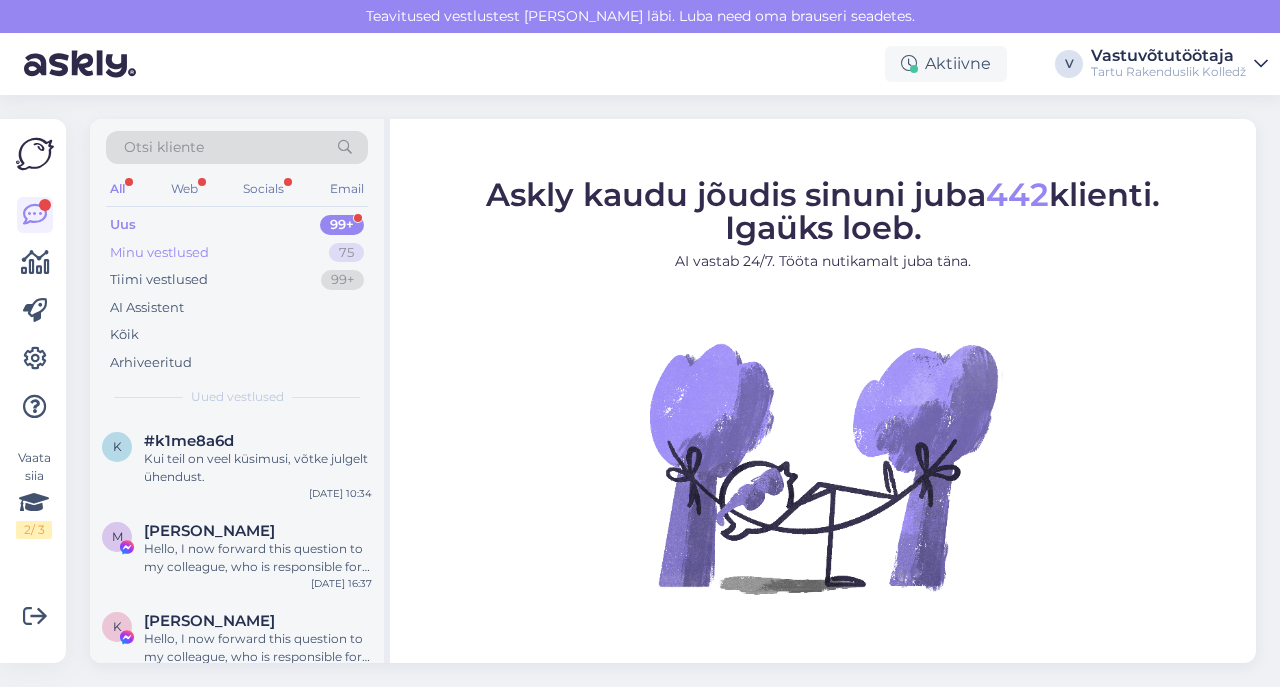 click on "Minu vestlused" at bounding box center [159, 253] 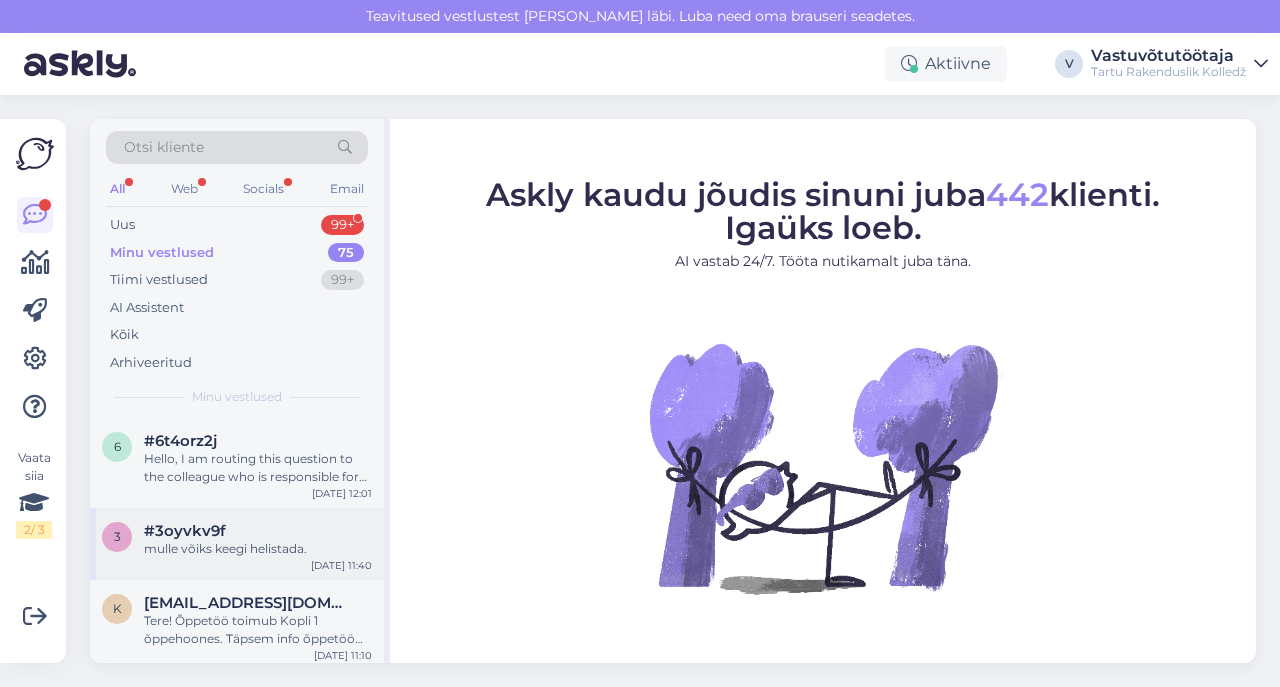 click on "#3oyvkv9f" at bounding box center (185, 531) 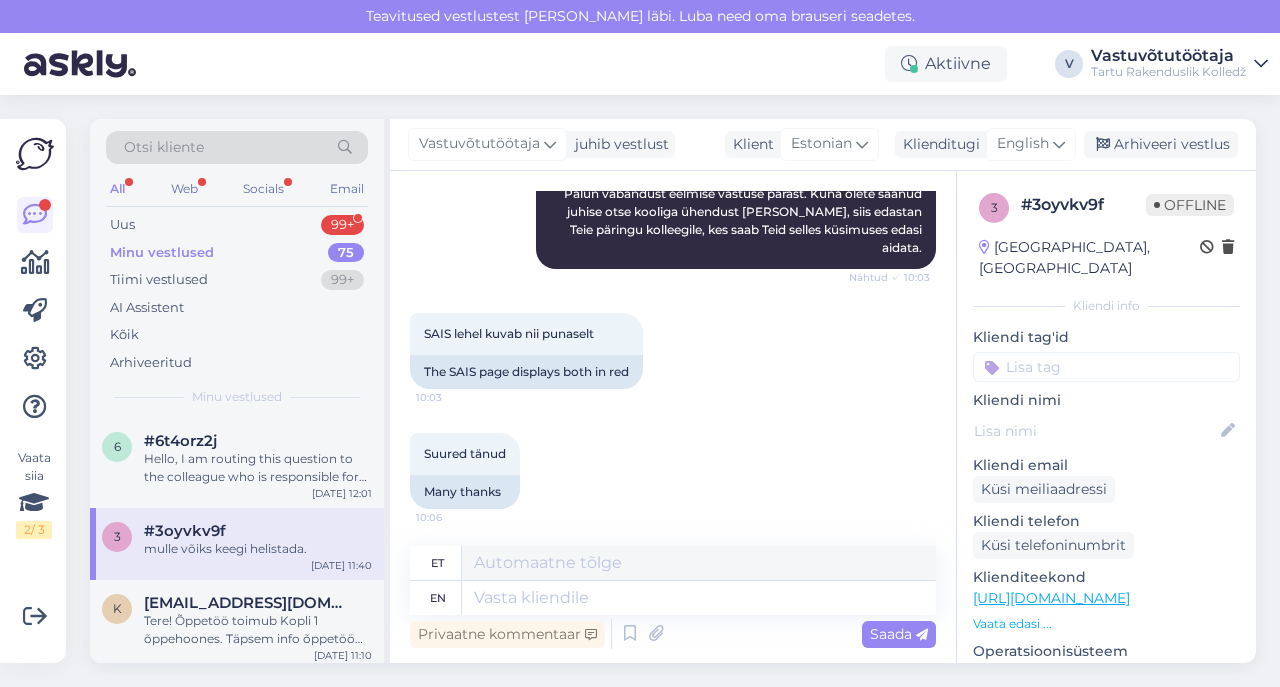 scroll, scrollTop: 733, scrollLeft: 0, axis: vertical 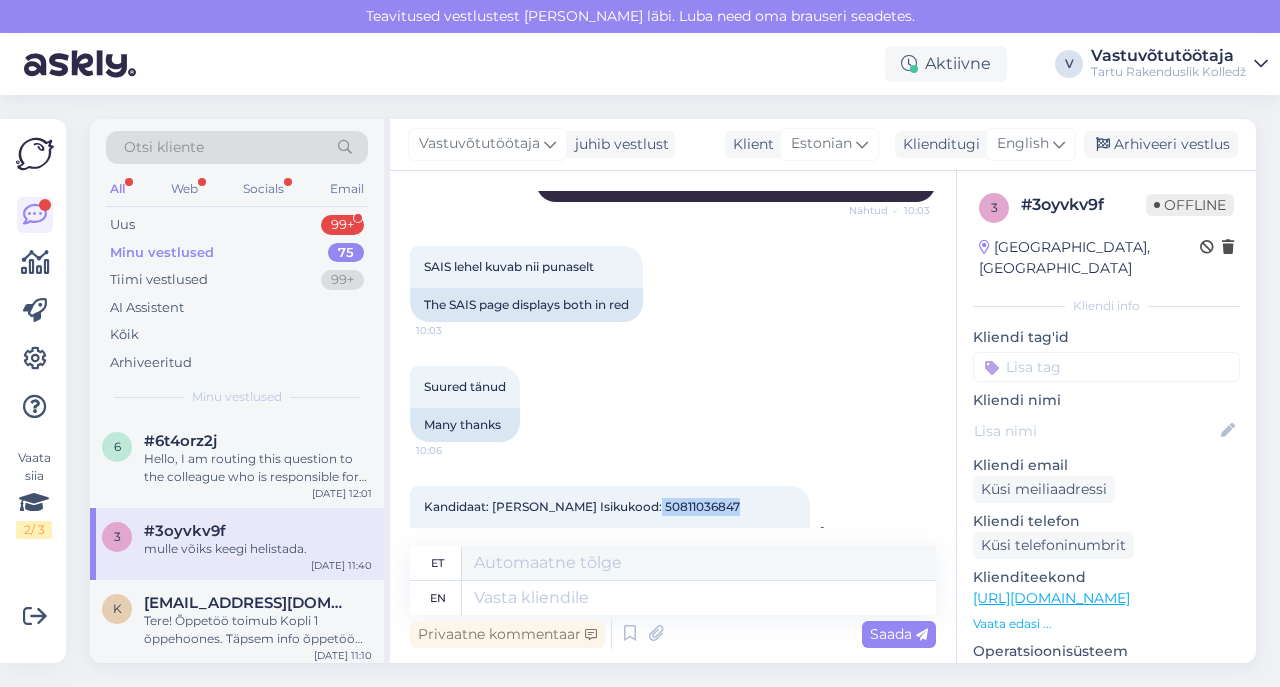 copy on "50811036847" 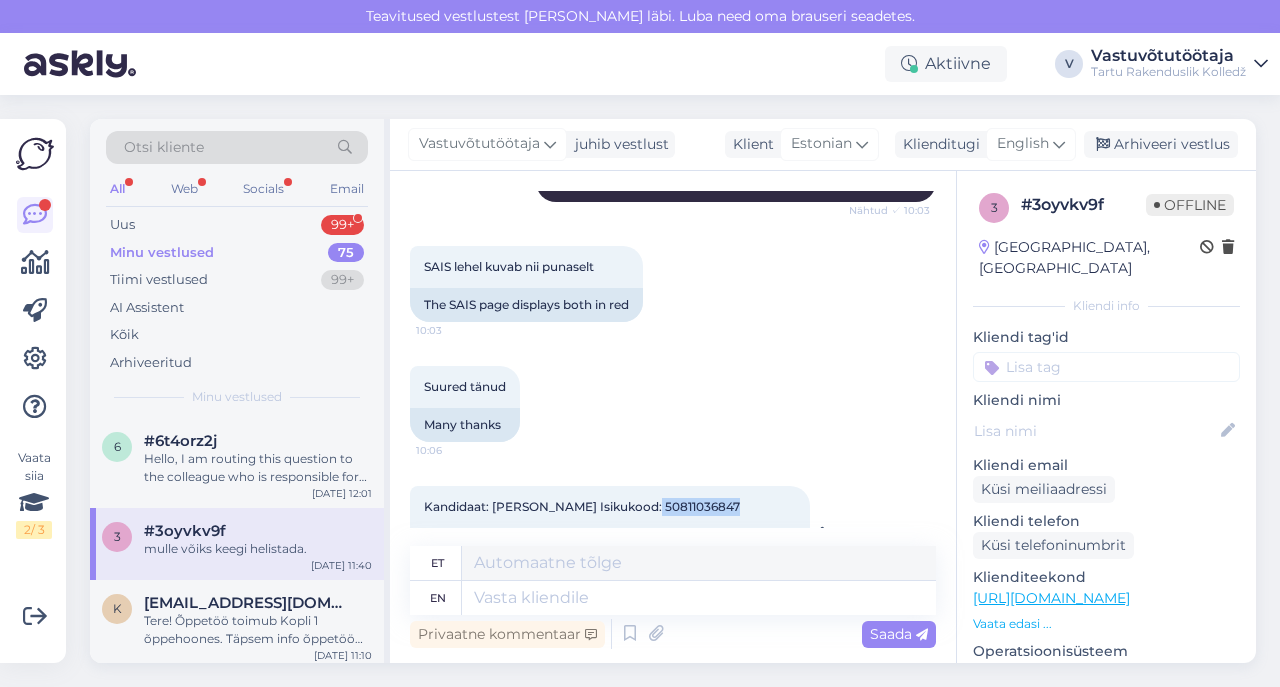 drag, startPoint x: 639, startPoint y: 435, endPoint x: 746, endPoint y: 429, distance: 107.16809 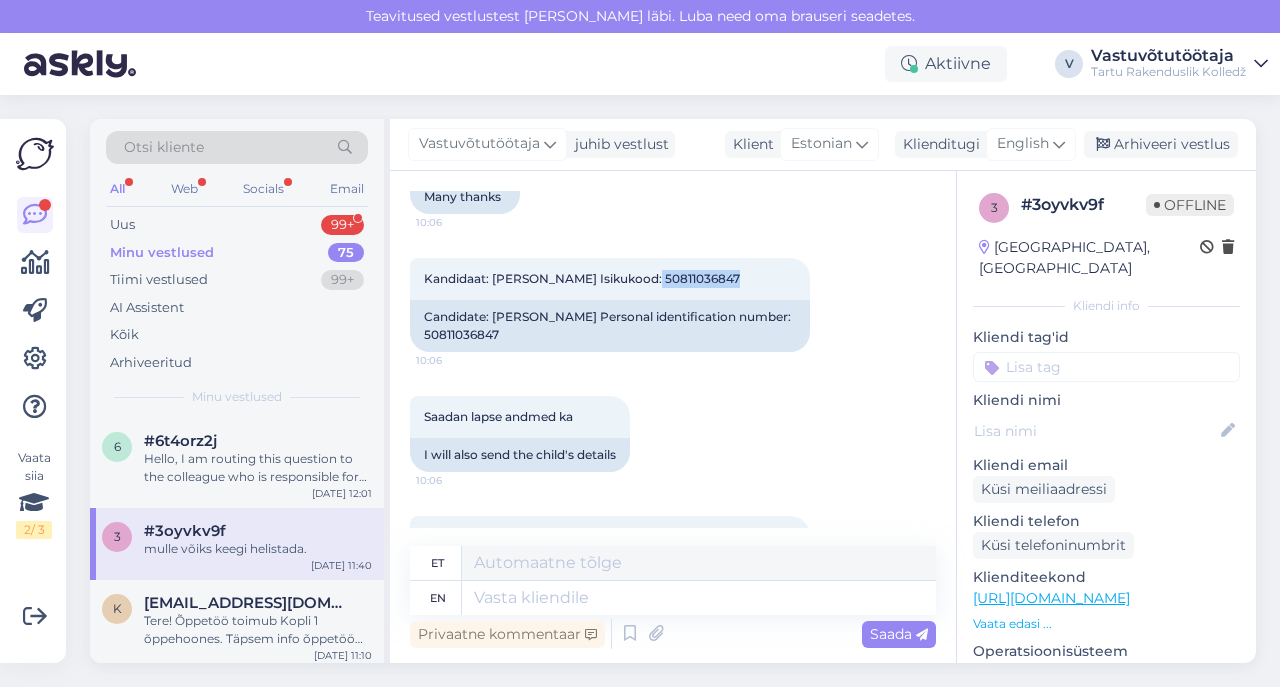 scroll, scrollTop: 894, scrollLeft: 0, axis: vertical 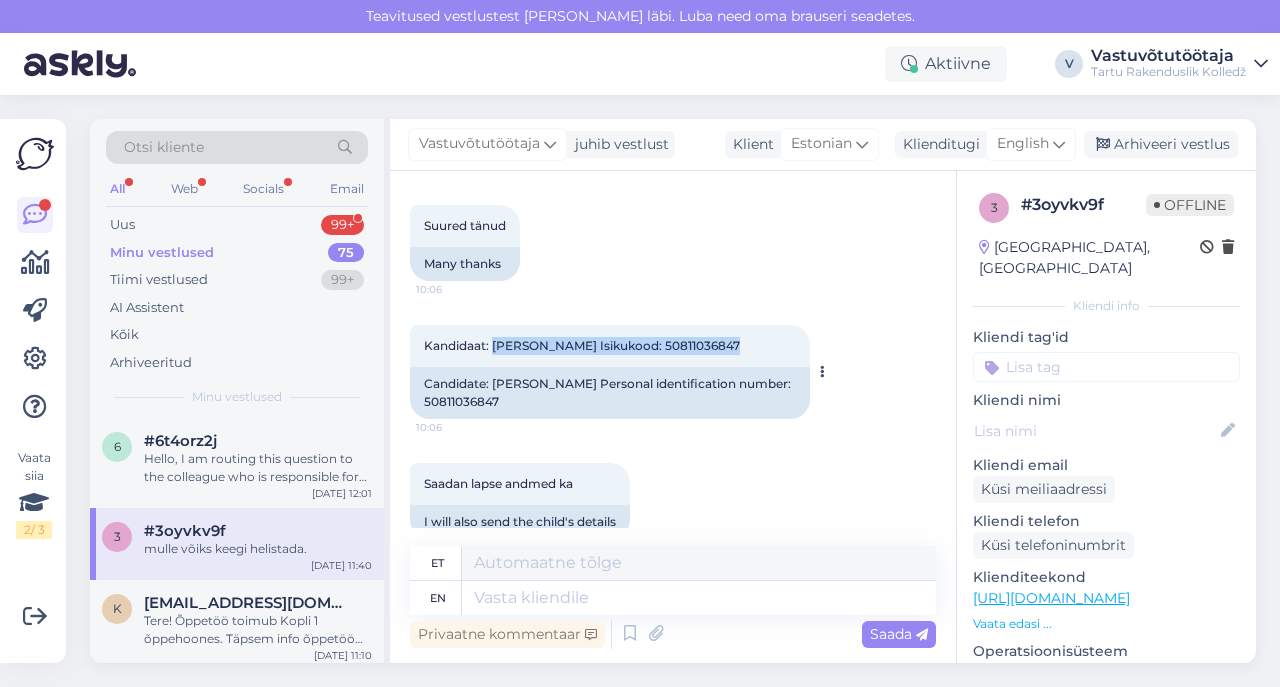 drag, startPoint x: 493, startPoint y: 270, endPoint x: 734, endPoint y: 270, distance: 241 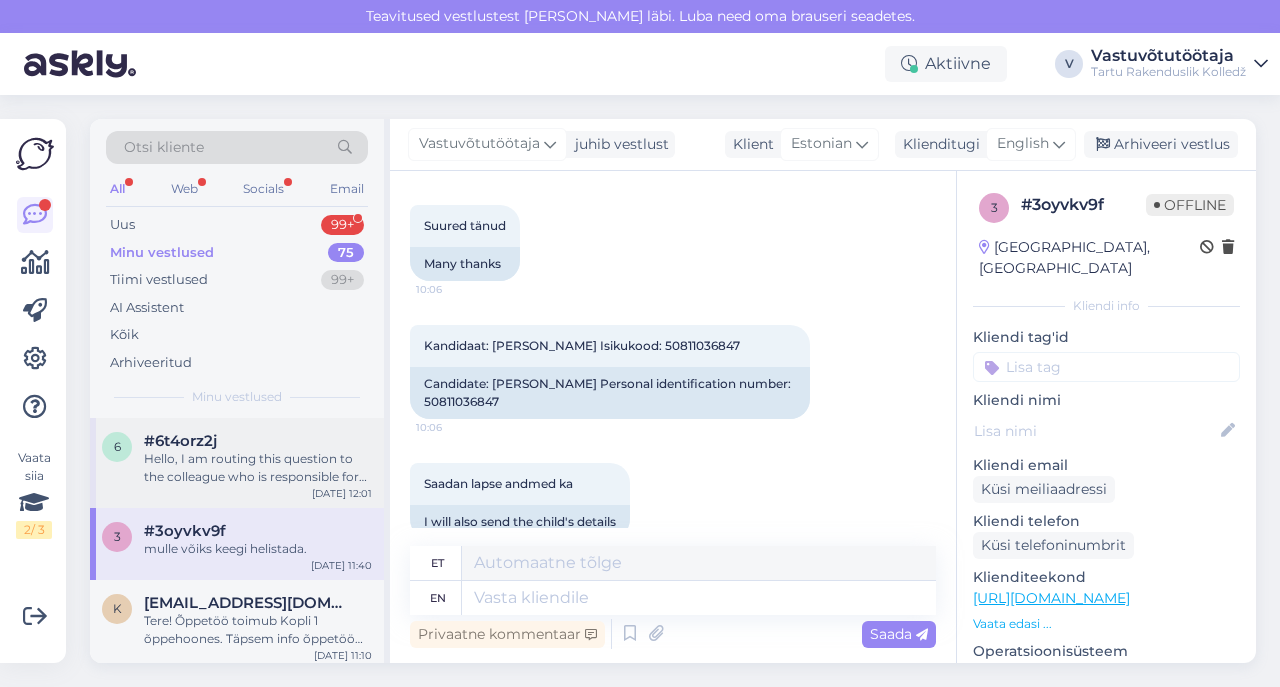 click on "Hello, I am routing this question to the colleague who is responsible for this topic. The reply might take a bit. But it’ll be saved here for you to read later." at bounding box center [258, 468] 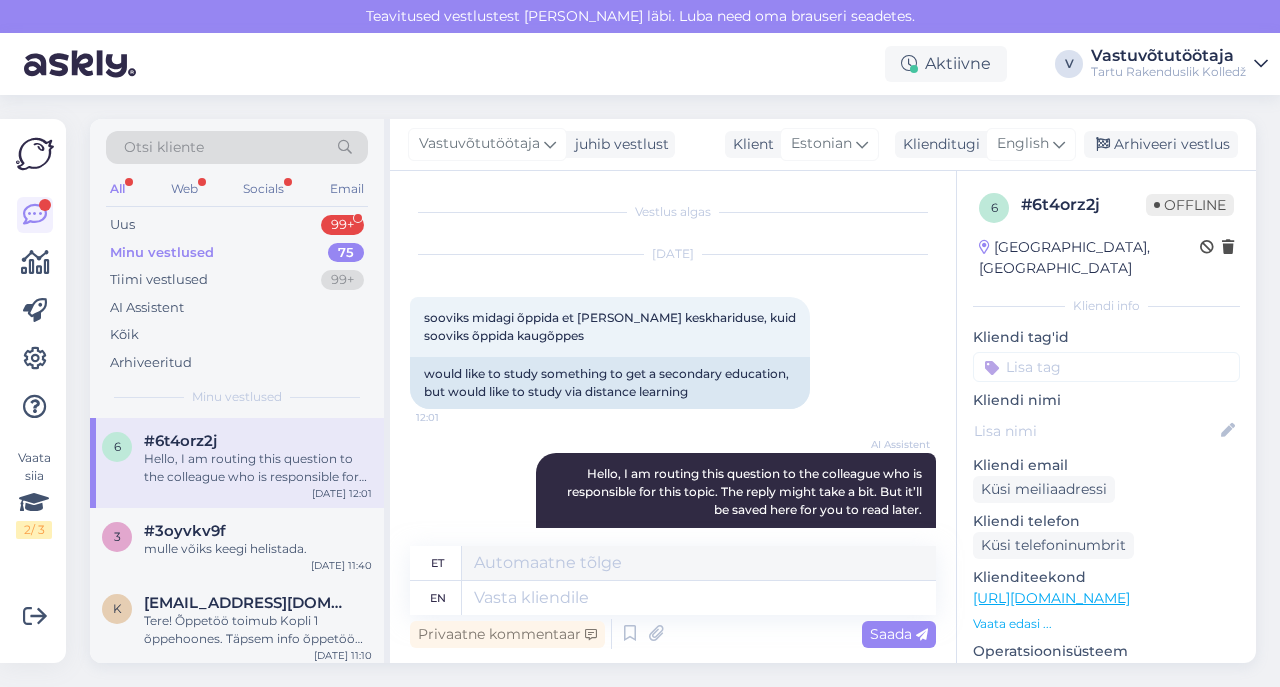 scroll, scrollTop: 94, scrollLeft: 0, axis: vertical 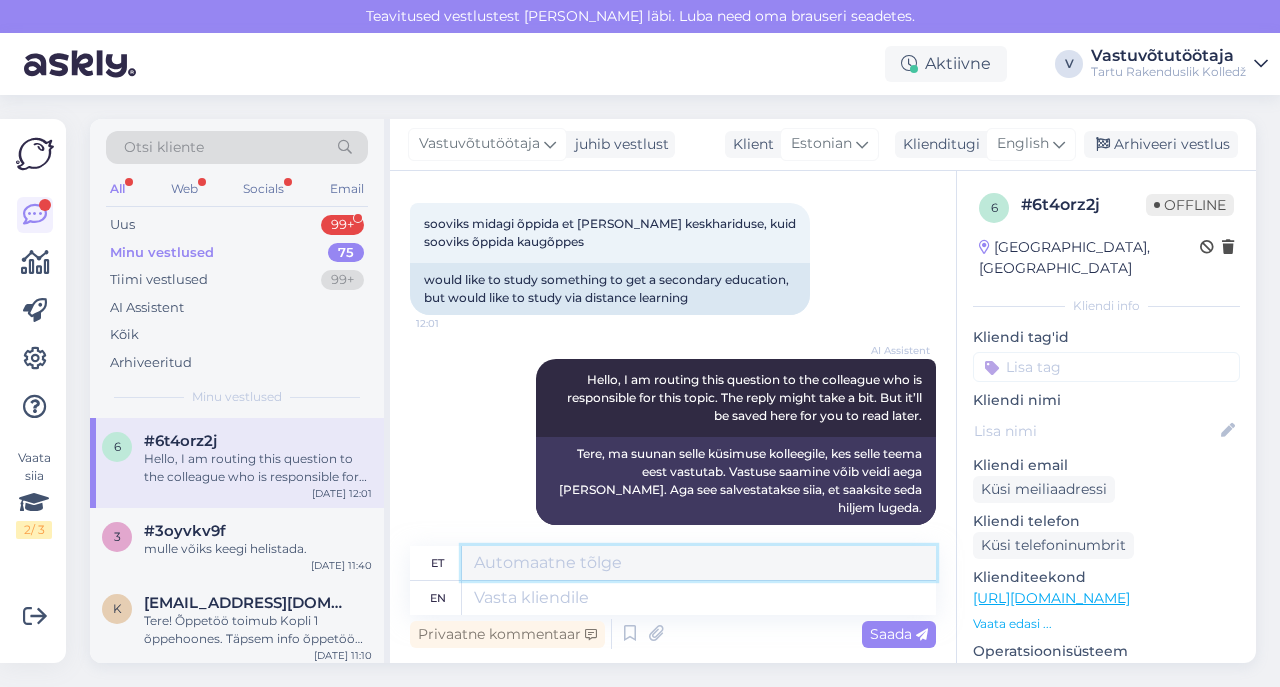 click at bounding box center [699, 563] 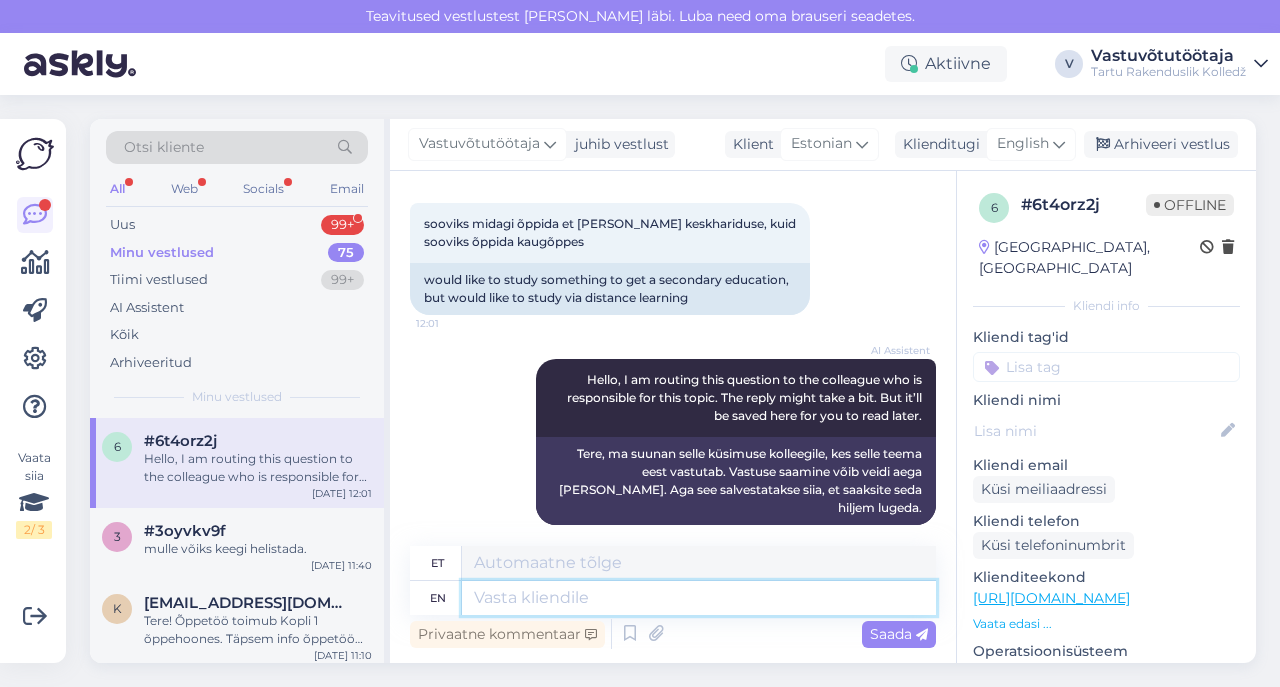 click at bounding box center (699, 598) 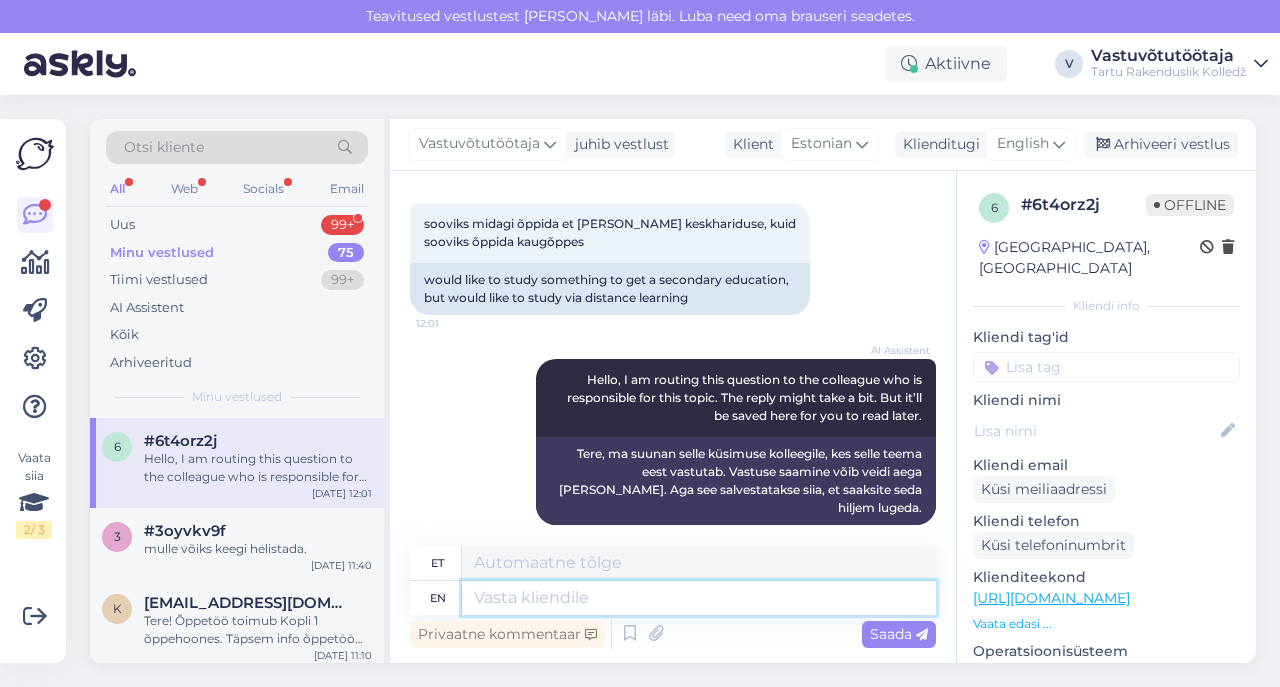 click at bounding box center [699, 598] 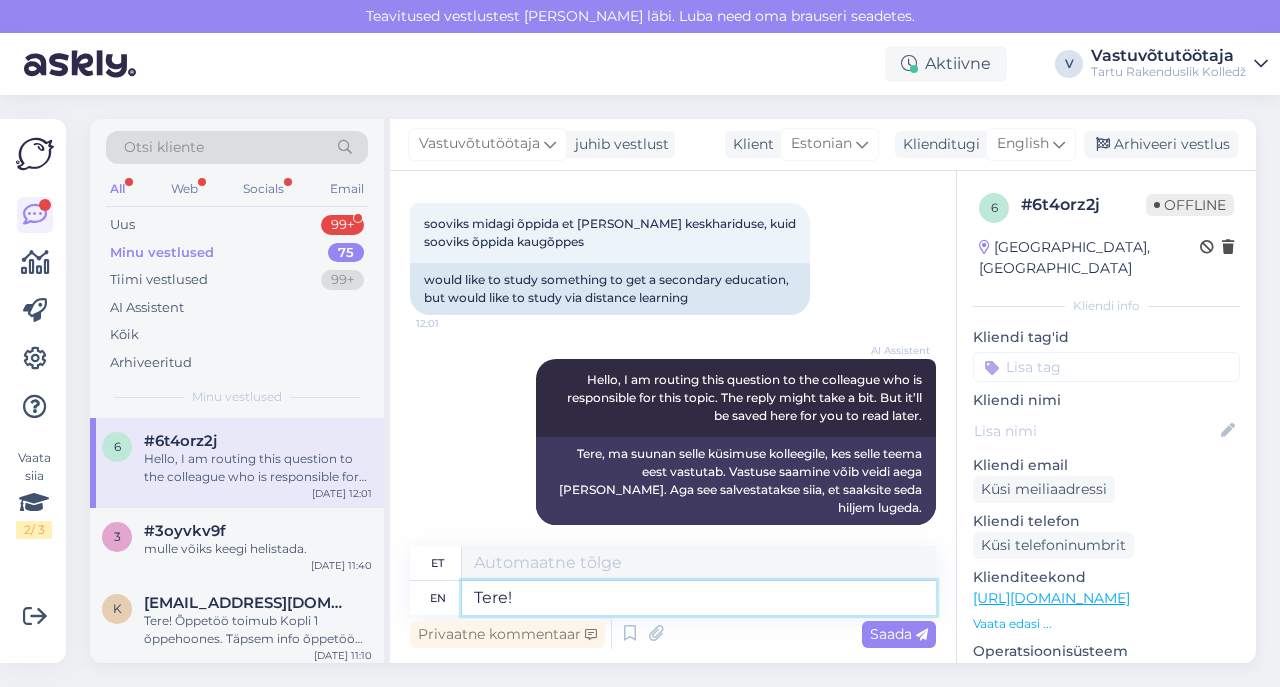 type on "Tere!" 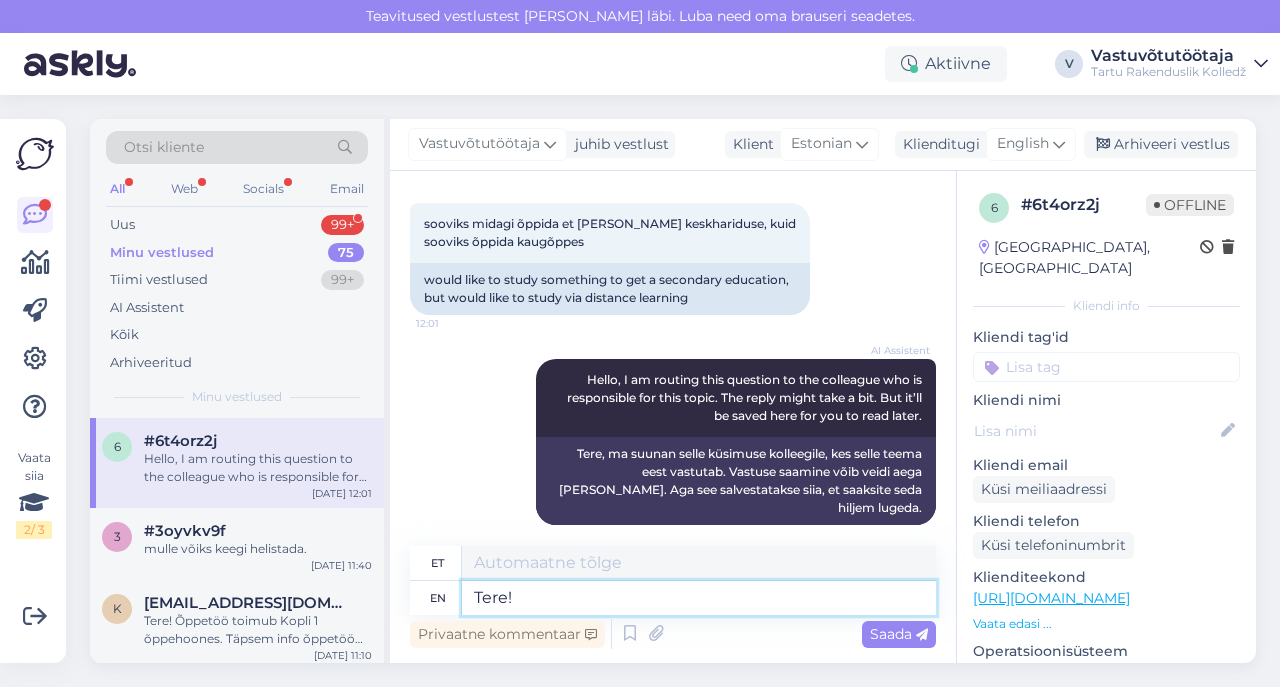 type on "Tere!" 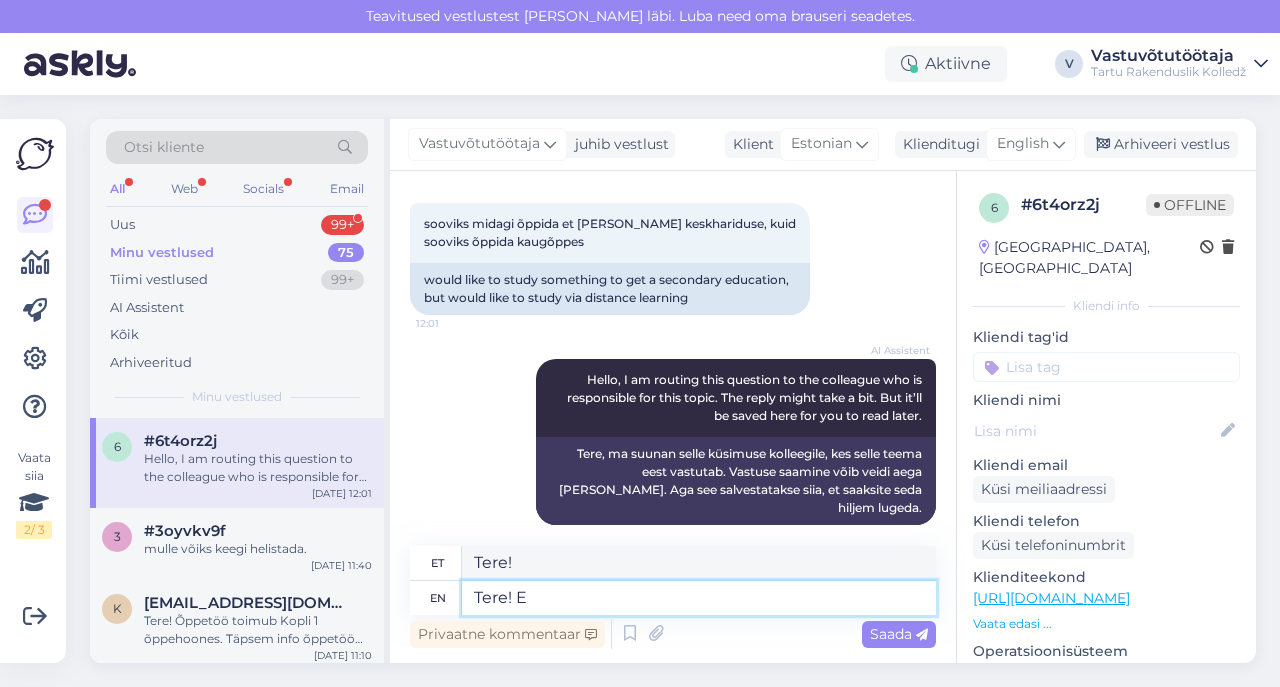 type on "Tere! Er" 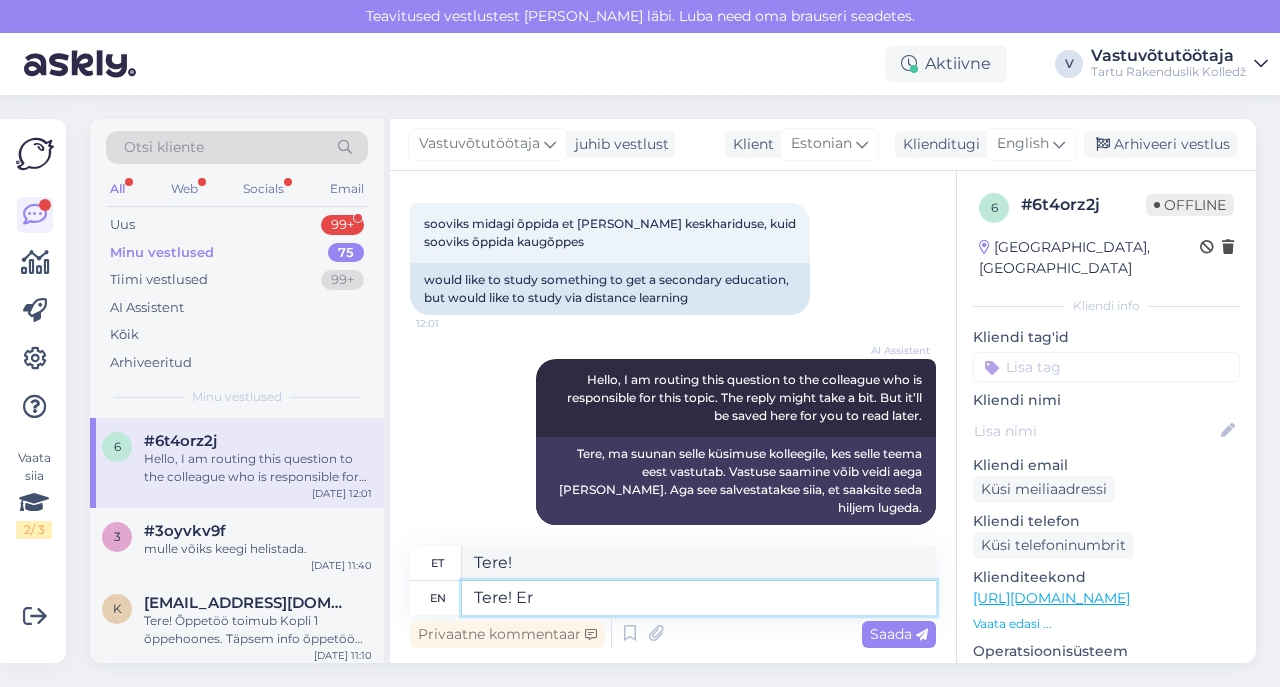 type on "Tere! E" 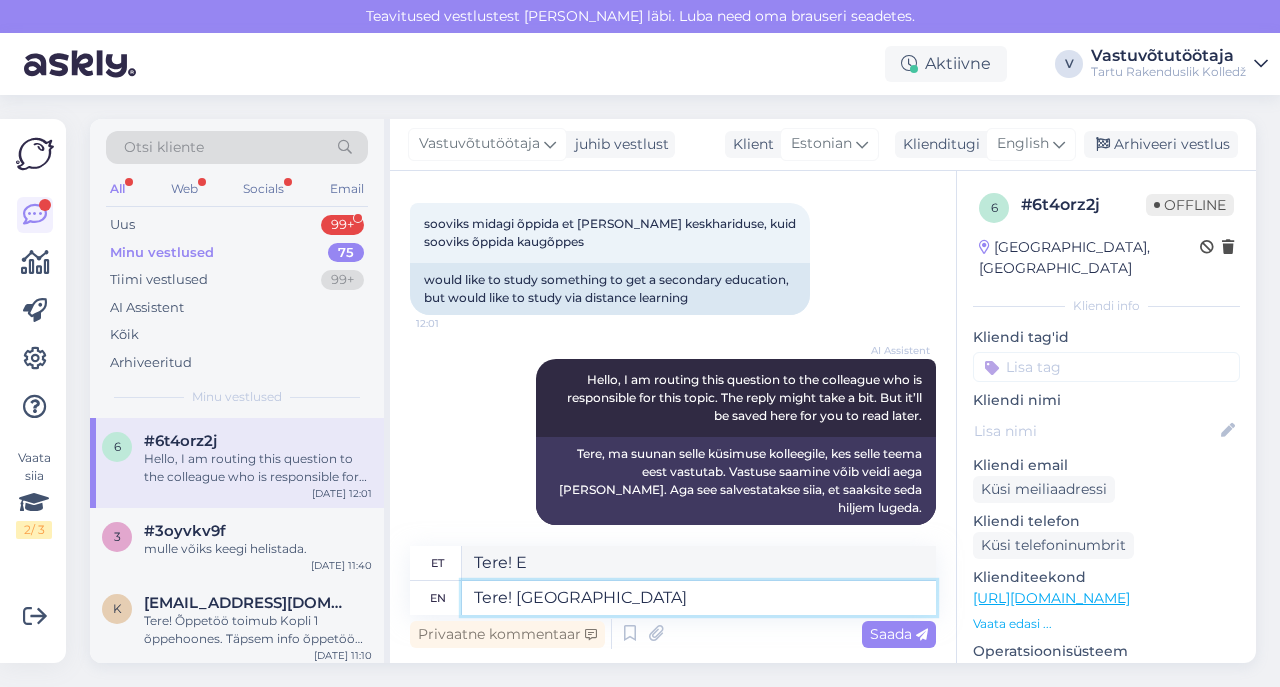 type on "Tere! [GEOGRAPHIC_DATA]" 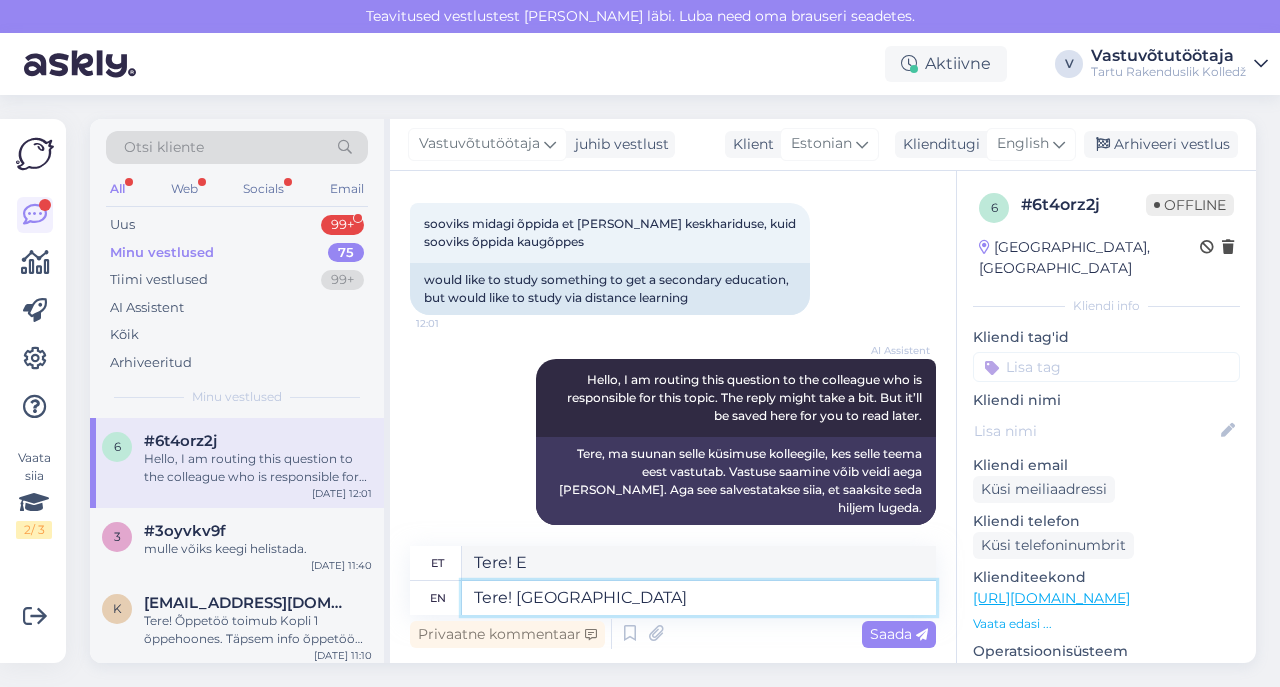type on "Tere! [GEOGRAPHIC_DATA]" 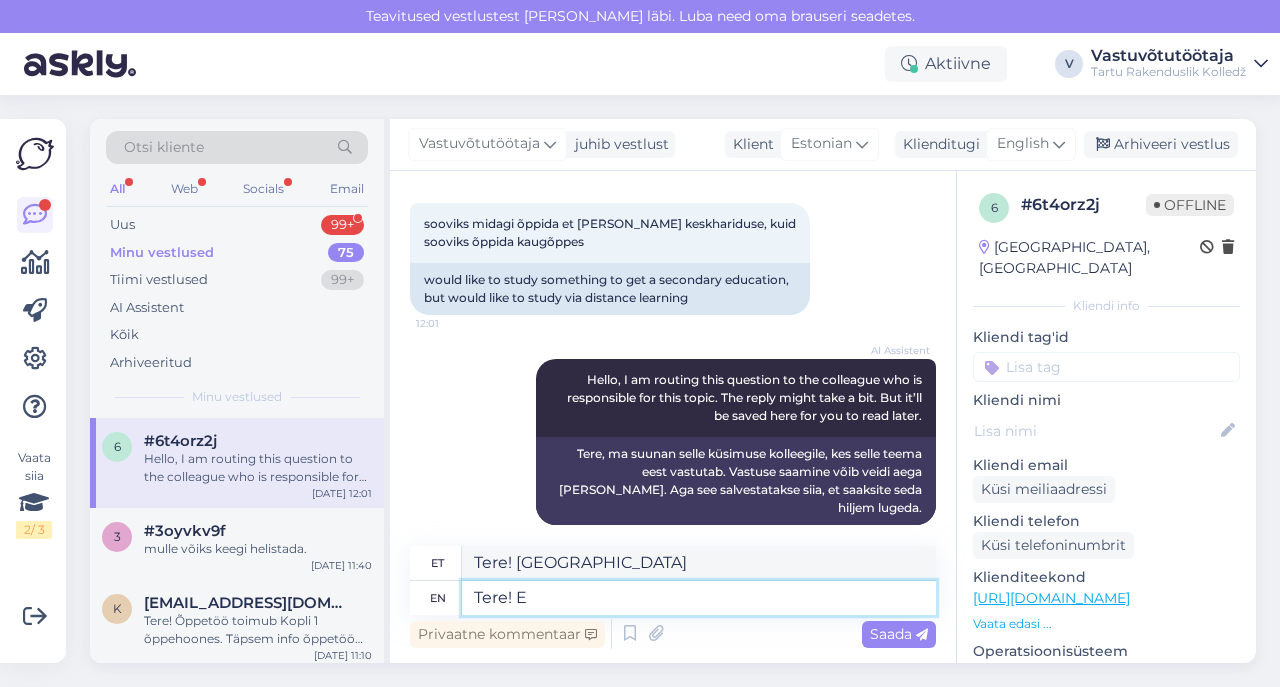 type on "Tere!" 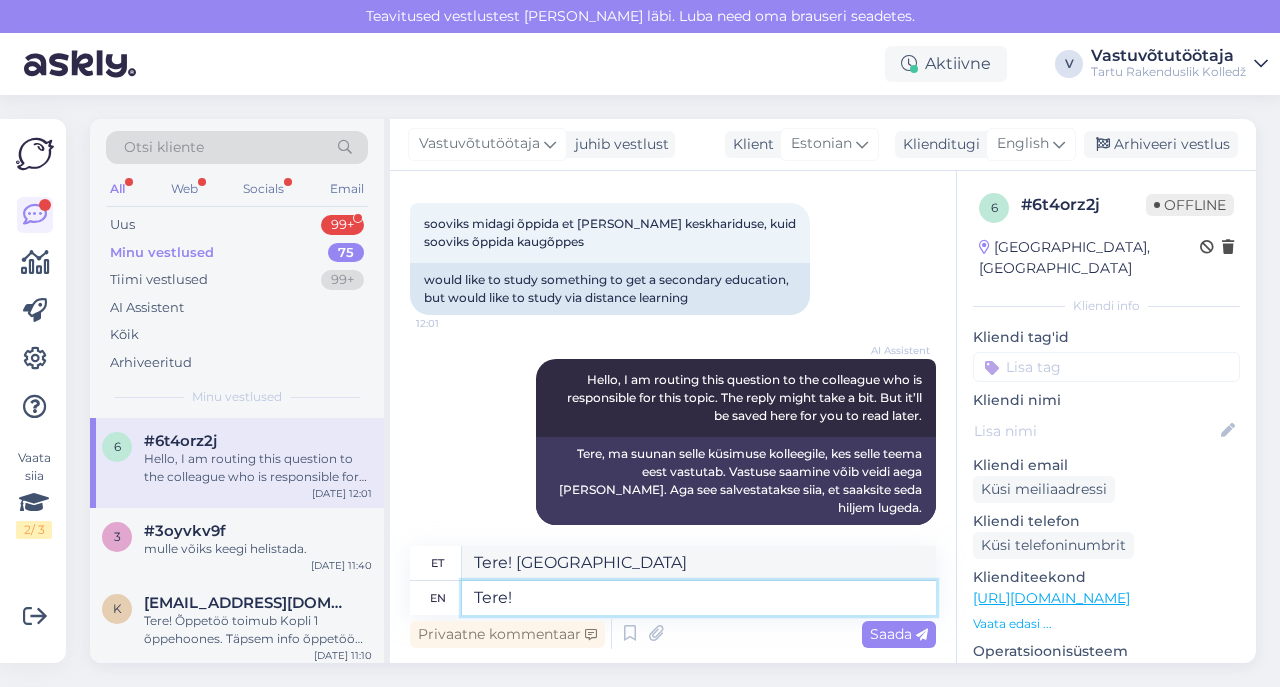 type on "Tere!" 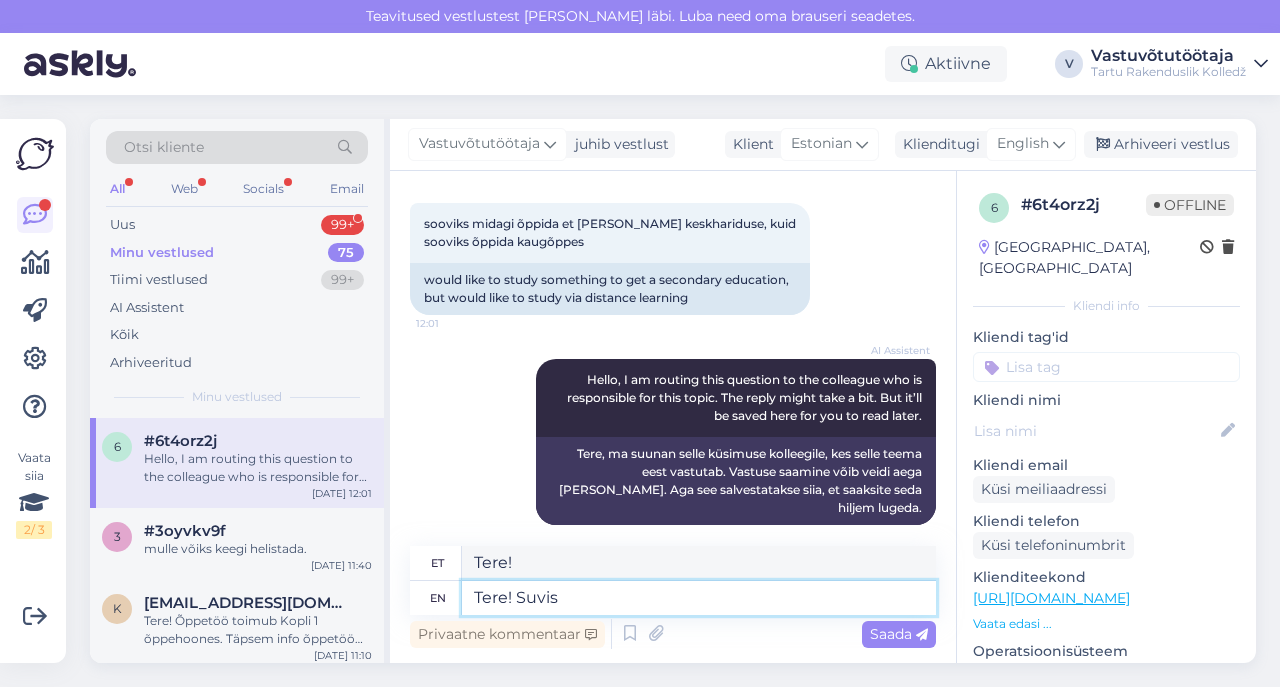 type on "Tere! Suvise" 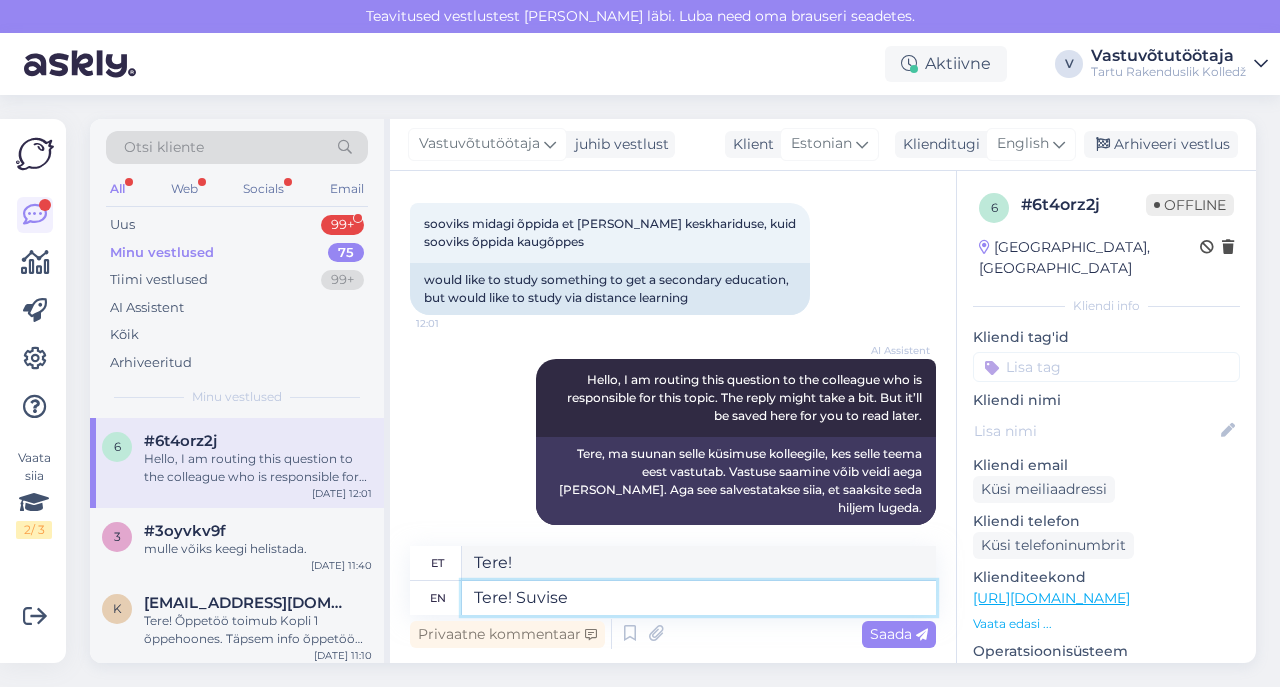 type on "Tere! Suvis" 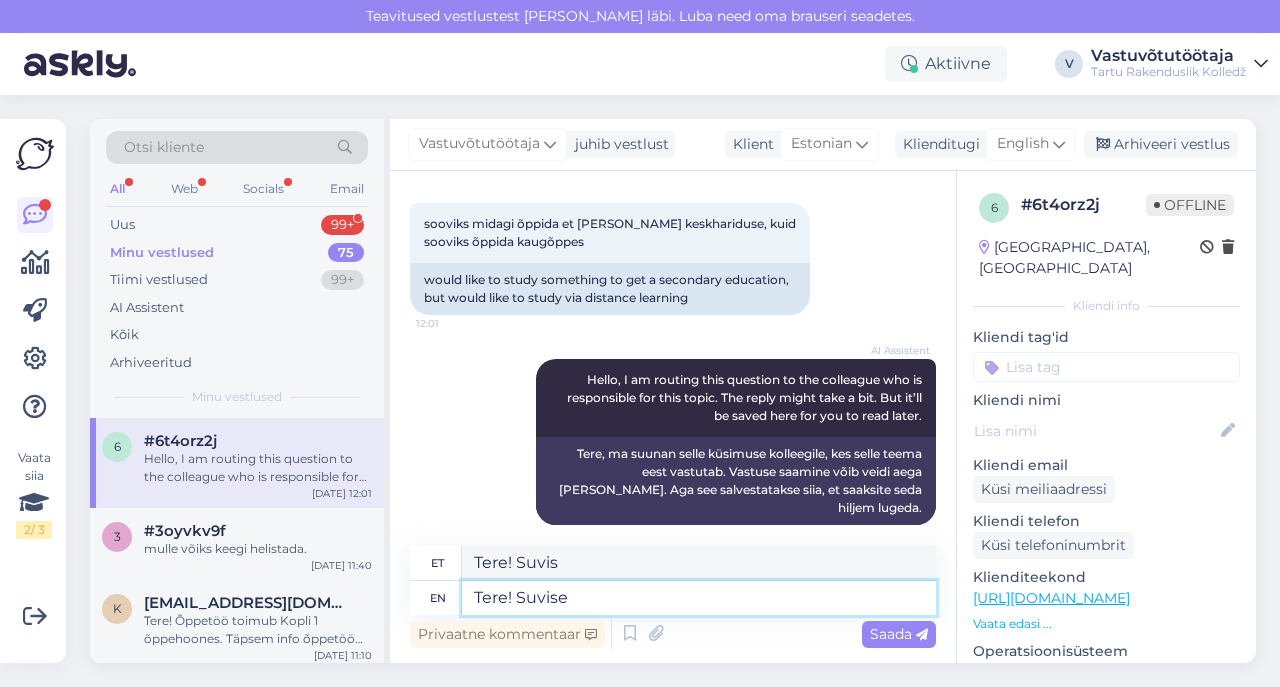 type on "Tere! Suvise v" 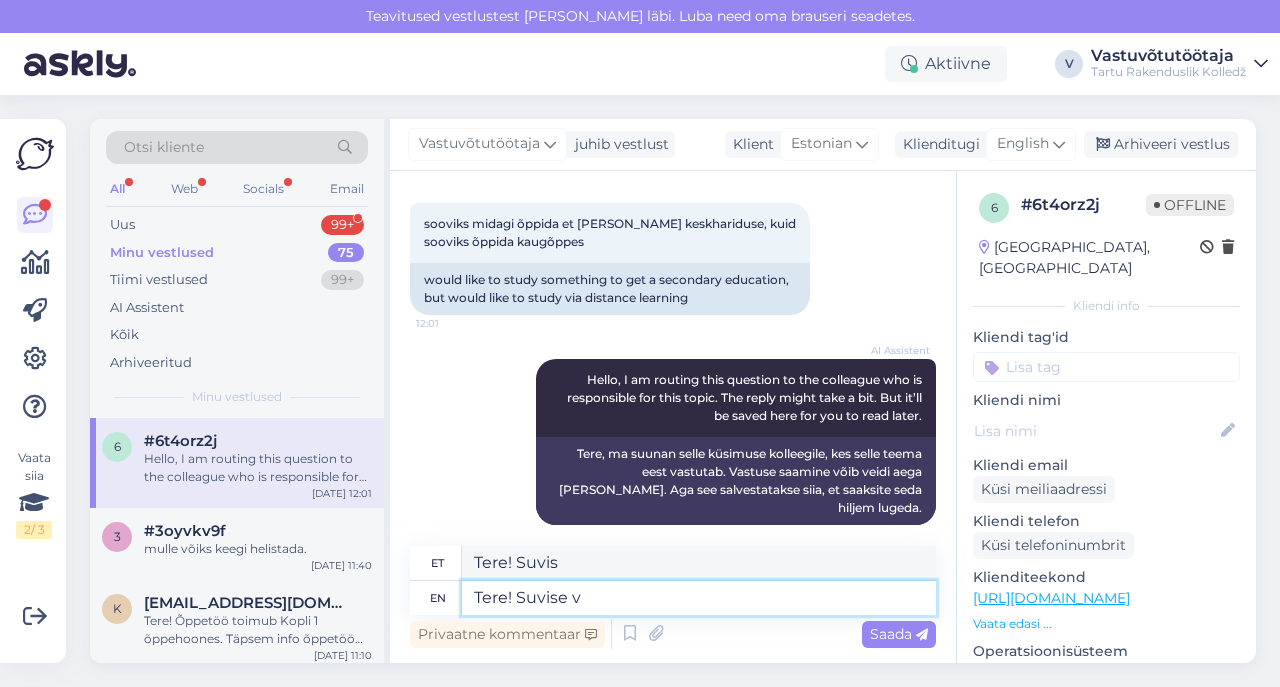 type on "Tere! Suvise" 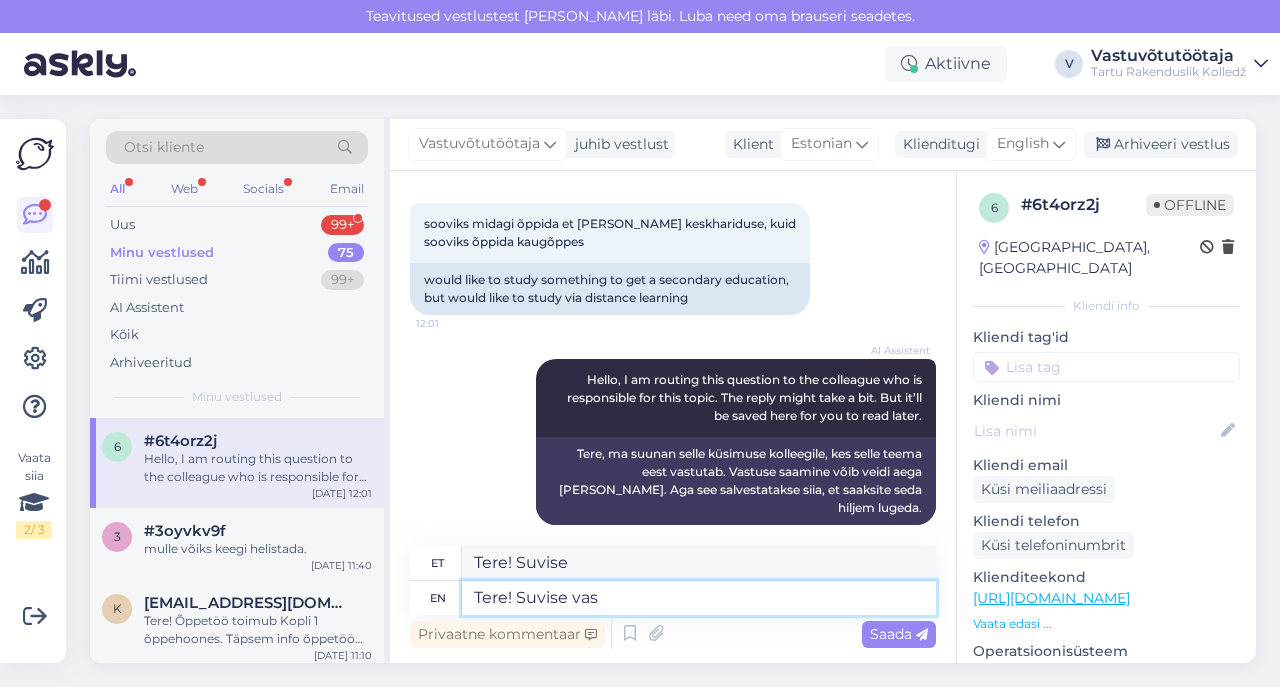 type on "Tere! Suvise vast" 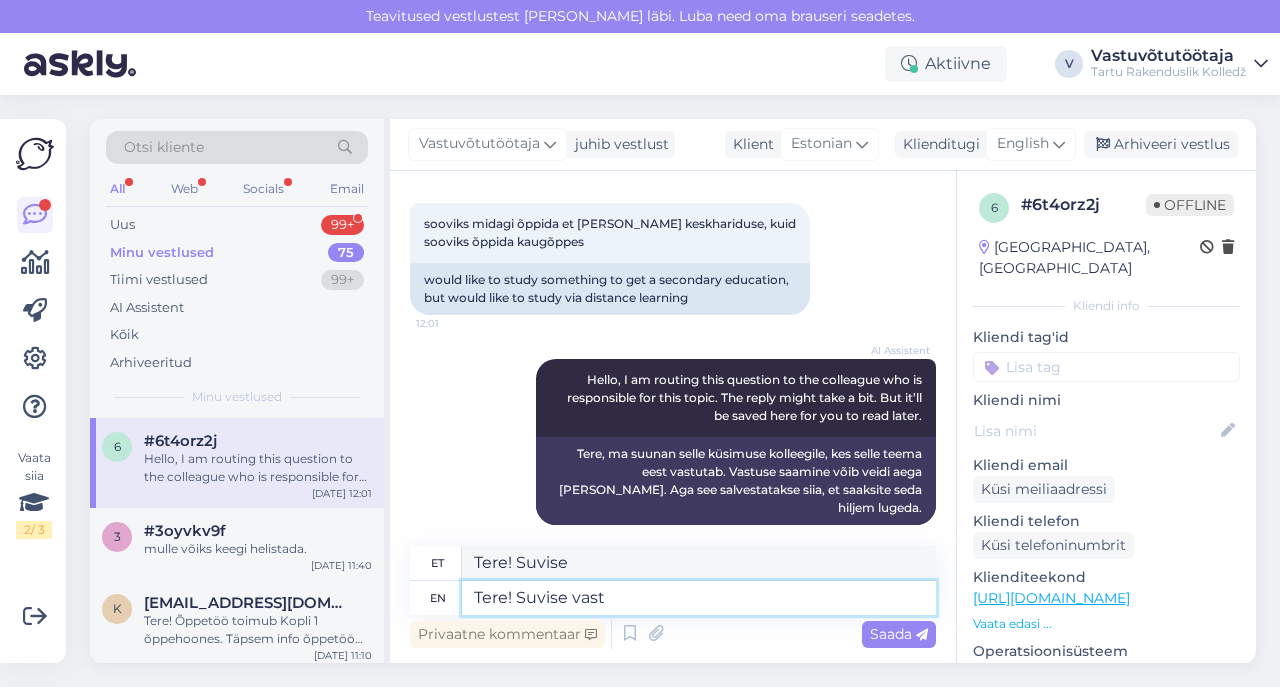 type on "Tere! Suvise vast" 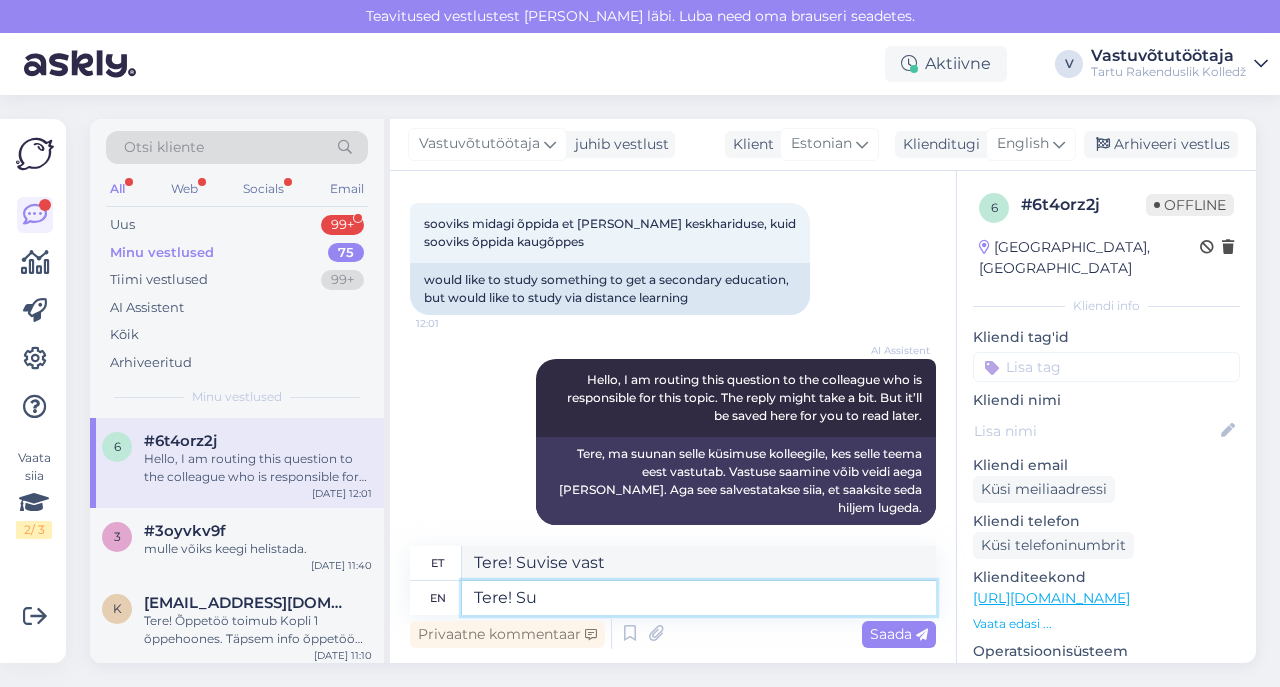 type on "Tere! S" 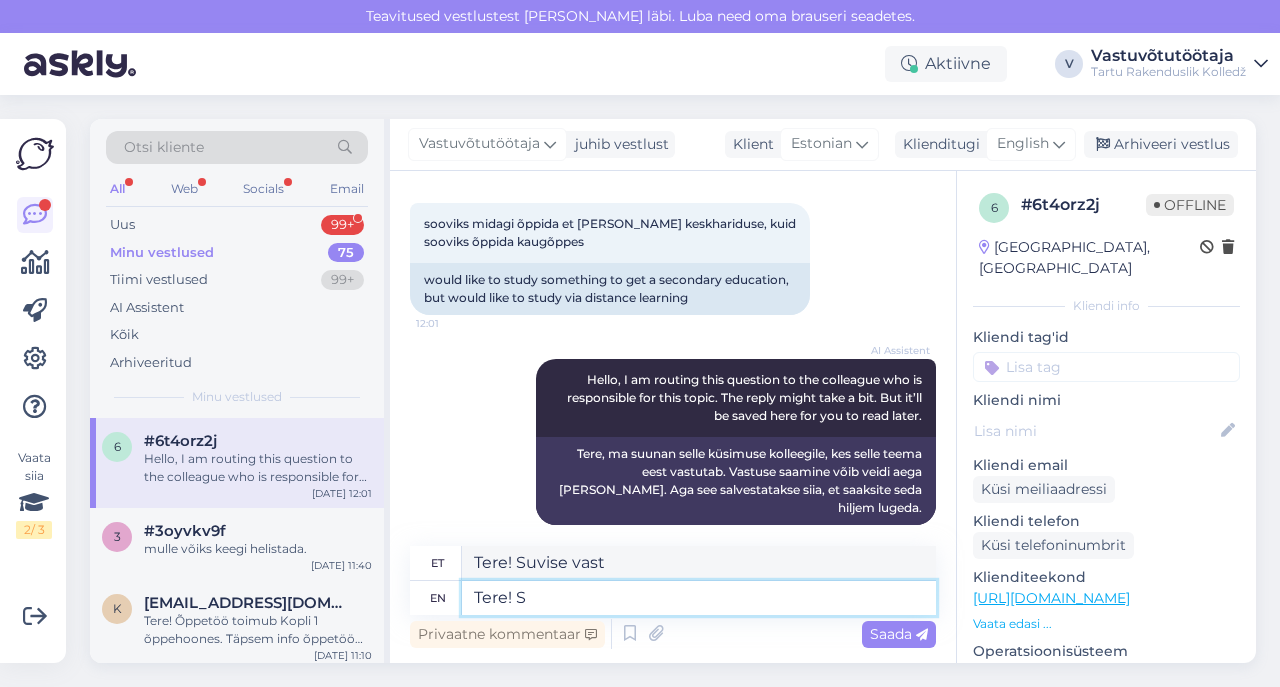type on "Tere! Suvise" 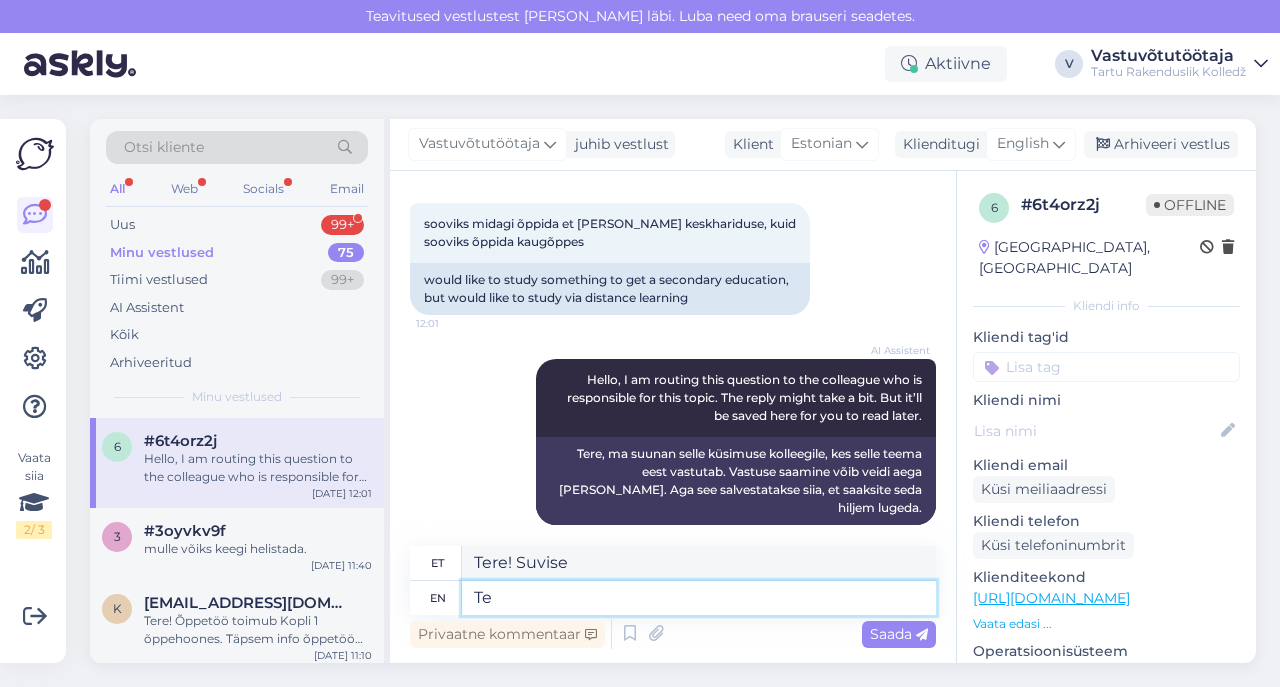 type on "T" 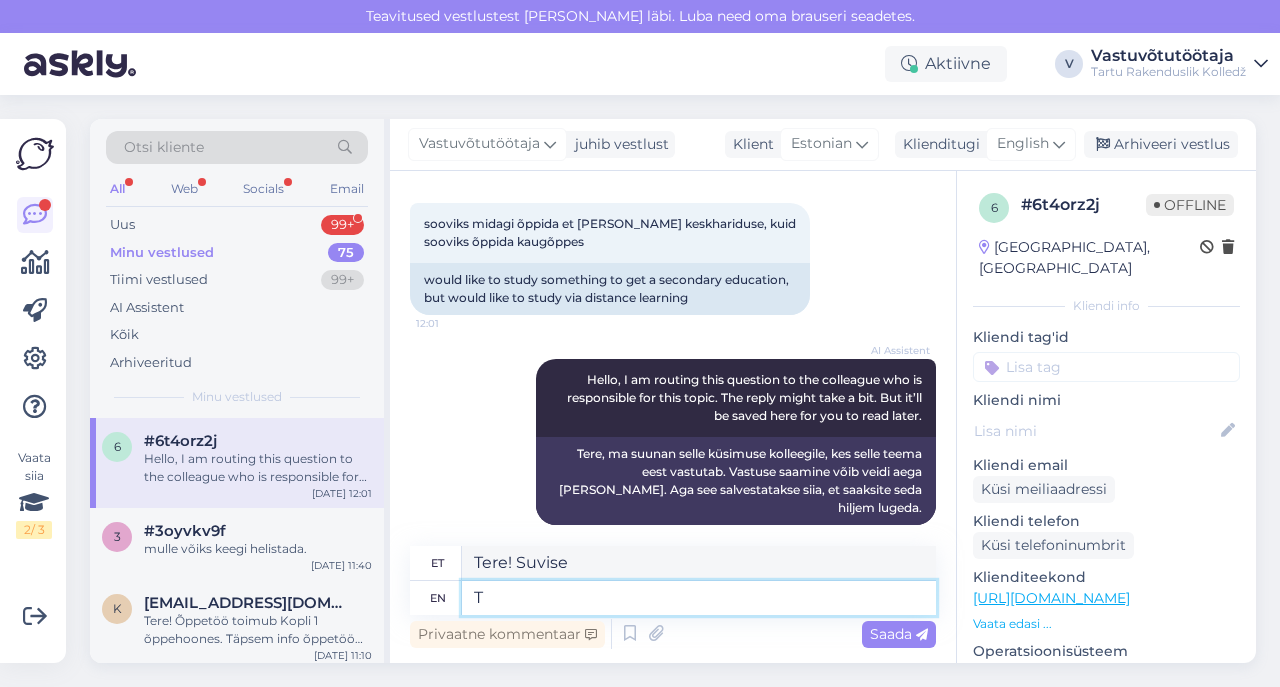 type on "Tere!" 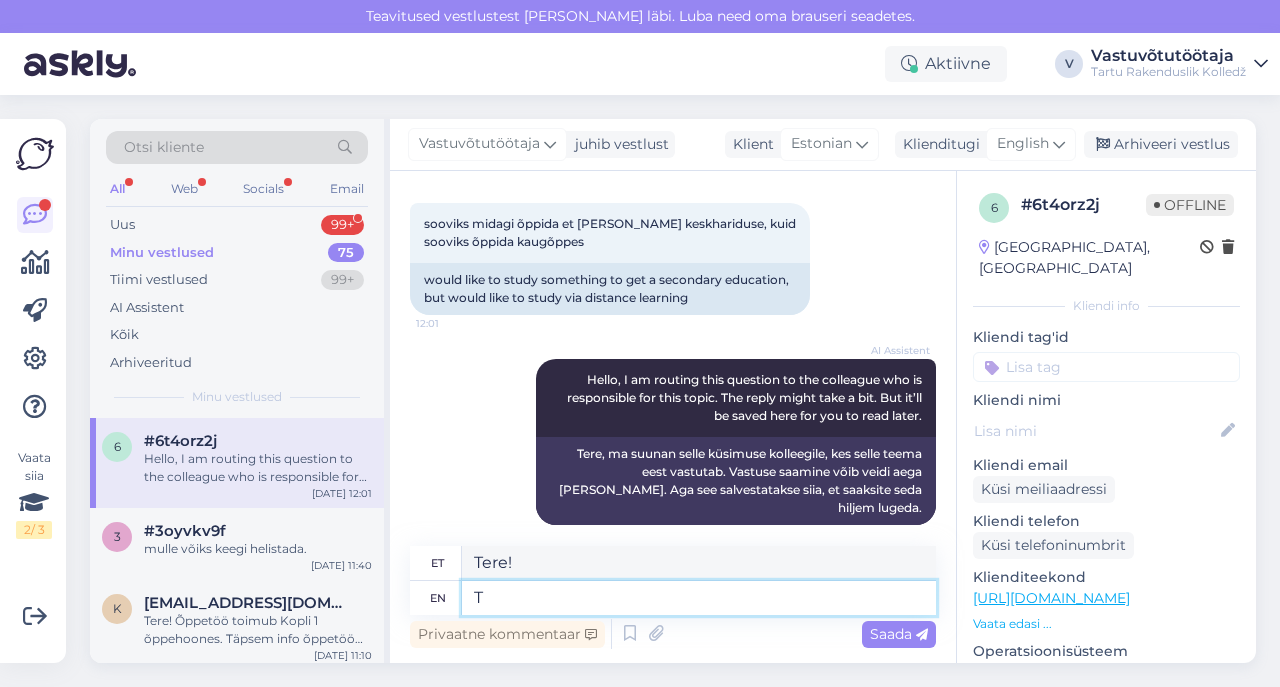 type 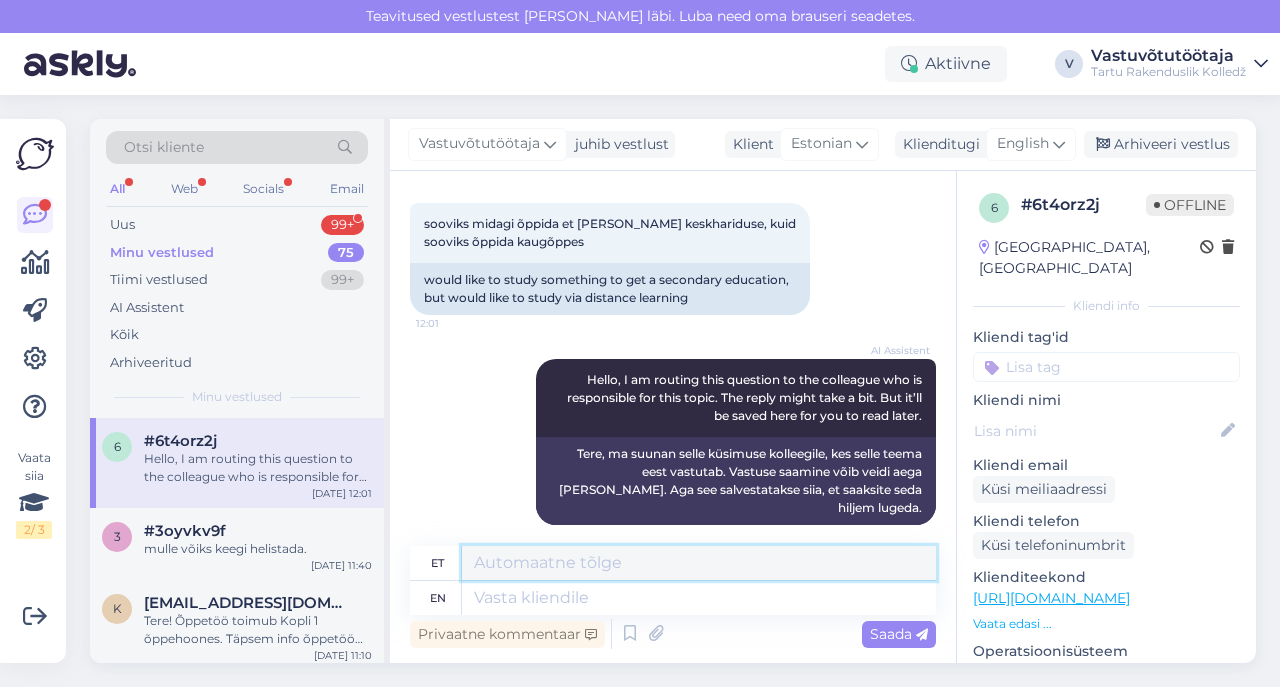 click at bounding box center [699, 563] 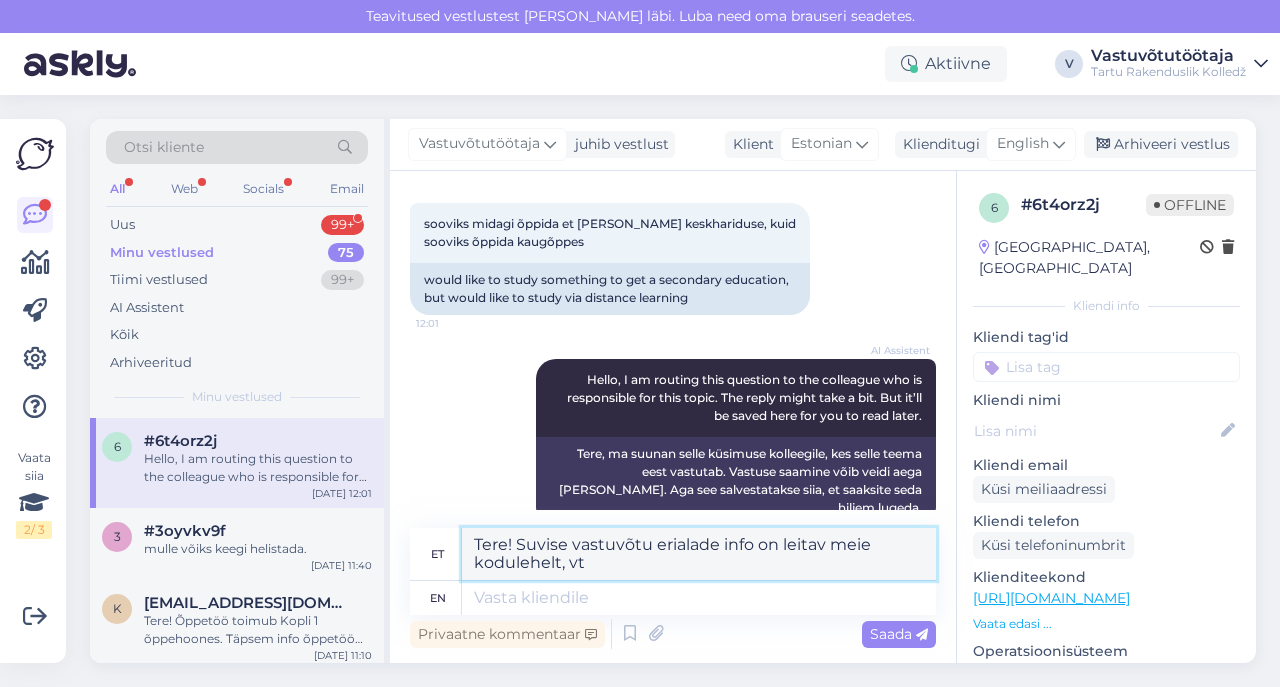 click on "Tere! Suvise vastuvõtu erialade info on leitav meie kodulehelt, vt" at bounding box center (699, 554) 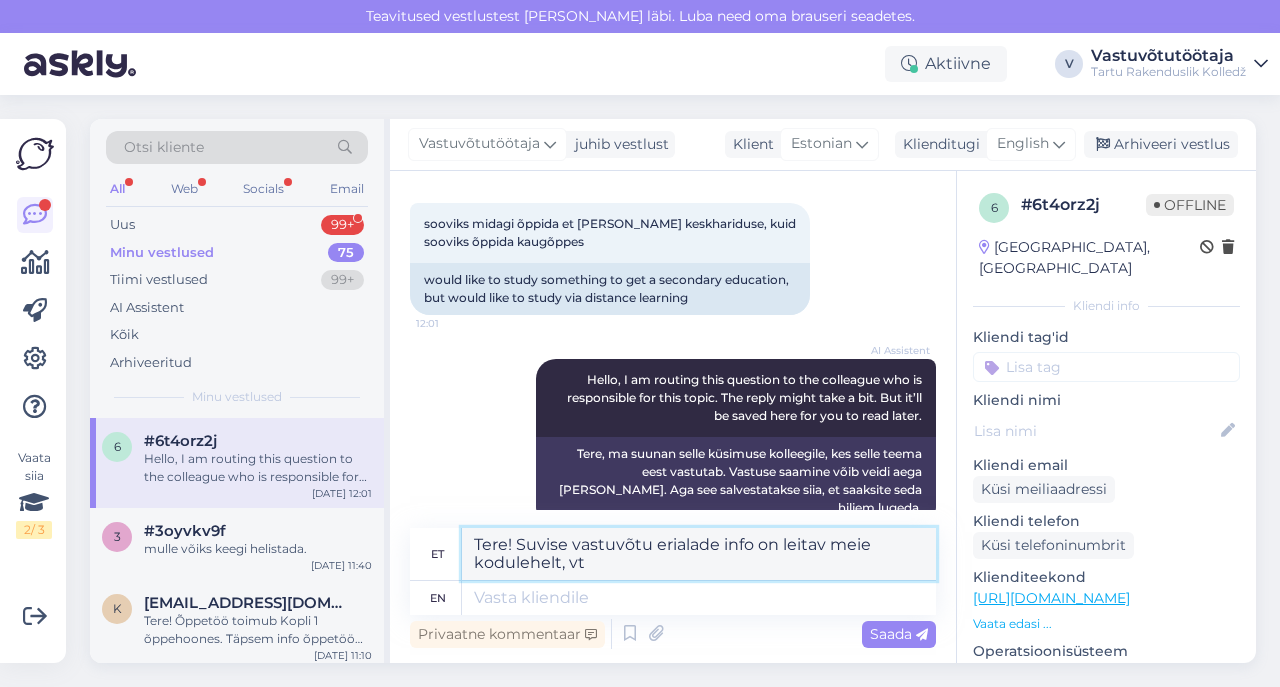 paste on "[URL][DOMAIN_NAME]" 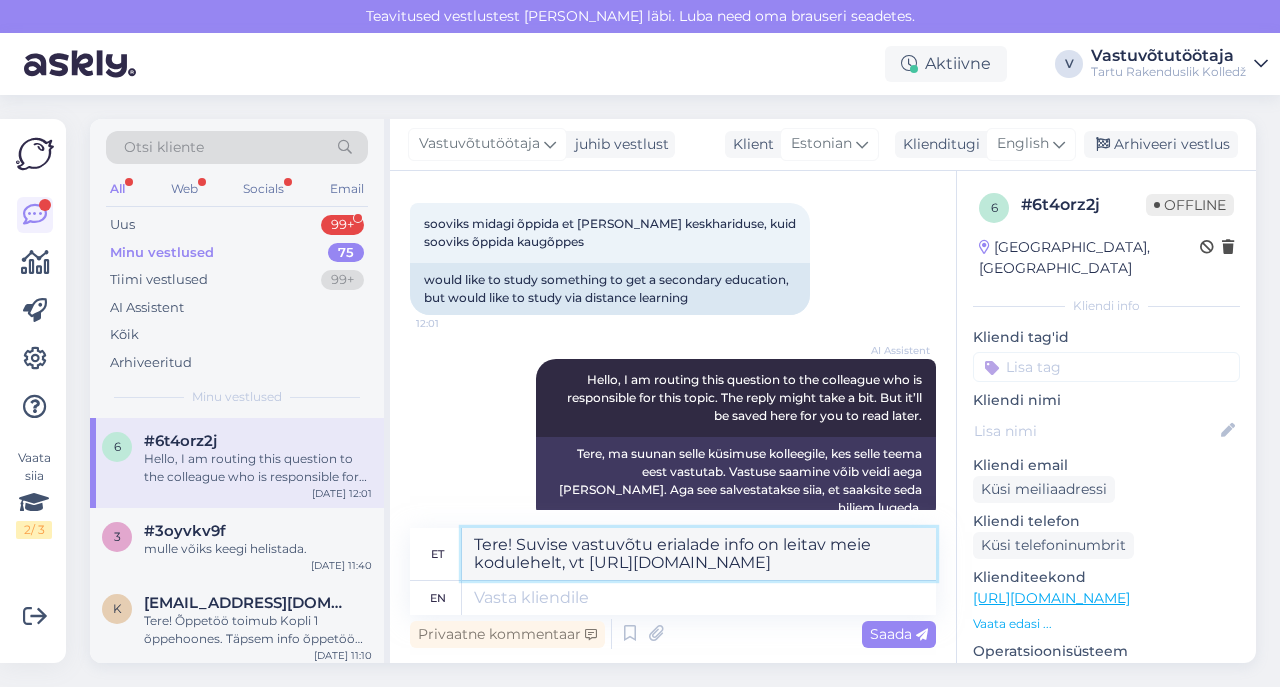 click on "Tere! Suvise vastuvõtu erialade info on leitav meie kodulehelt, vt [URL][DOMAIN_NAME]" at bounding box center [699, 554] 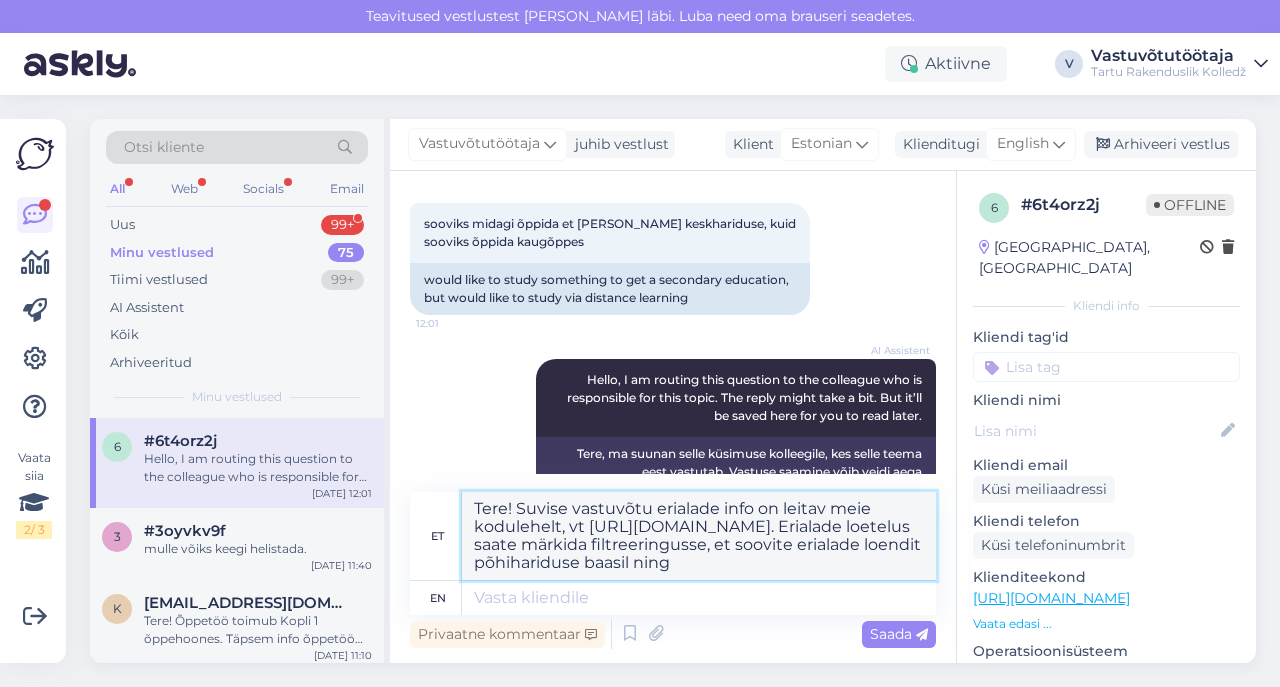 click on "Tere! Suvise vastuvõtu erialade info on leitav meie kodulehelt, vt [URL][DOMAIN_NAME]. Erialade loetelus saate märkida filtreeringusse, et soovite erialade loendit põhihariduse baasil ning" at bounding box center [699, 536] 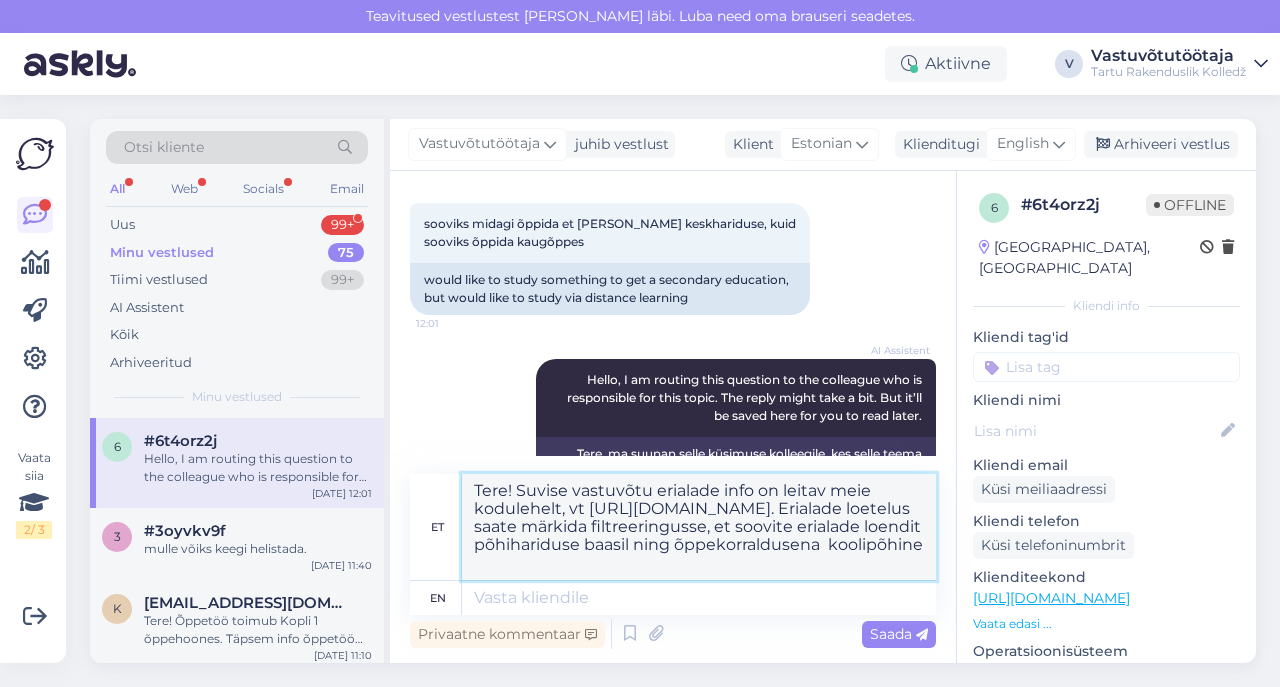 click on "Tere! Suvise vastuvõtu erialade info on leitav meie kodulehelt, vt [URL][DOMAIN_NAME]. Erialade loetelus saate märkida filtreeringusse, et soovite erialade loendit põhihariduse baasil ning õppekorraldusena  koolipõhine" at bounding box center [699, 527] 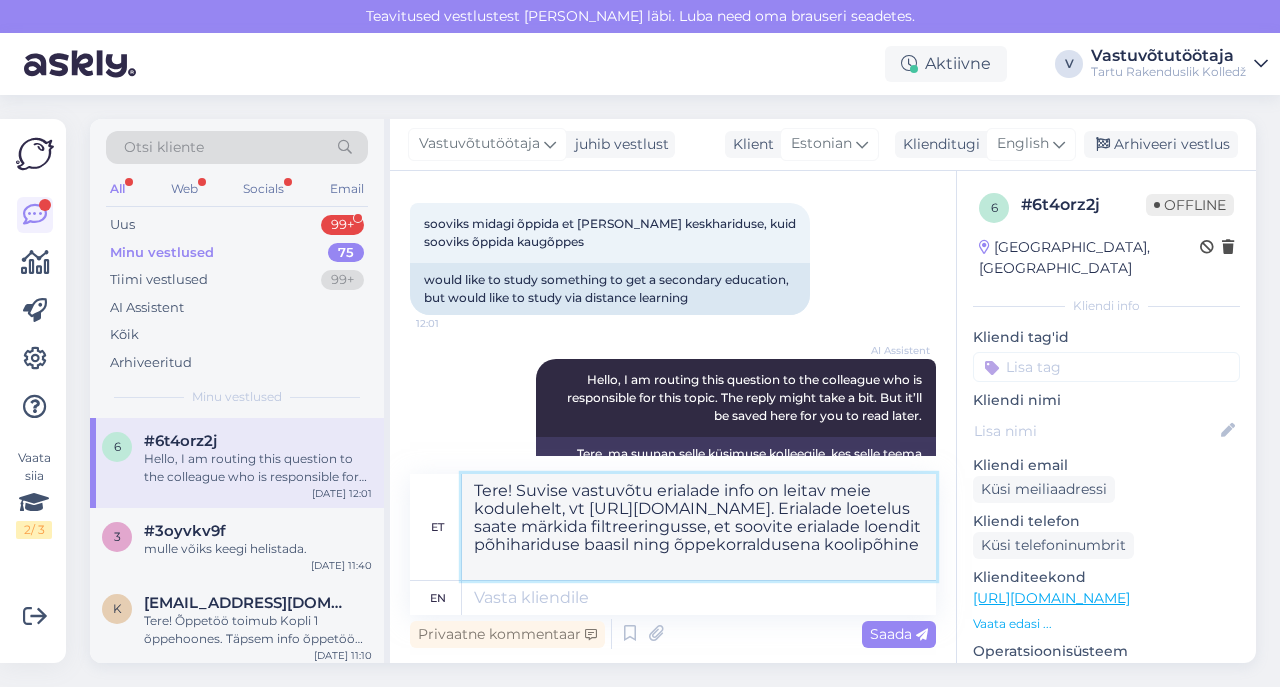 click on "Tere! Suvise vastuvõtu erialade info on leitav meie kodulehelt, vt [URL][DOMAIN_NAME]. Erialade loetelus saate märkida filtreeringusse, et soovite erialade loendit põhihariduse baasil ning õppekorraldusena koolipõhine" at bounding box center (699, 527) 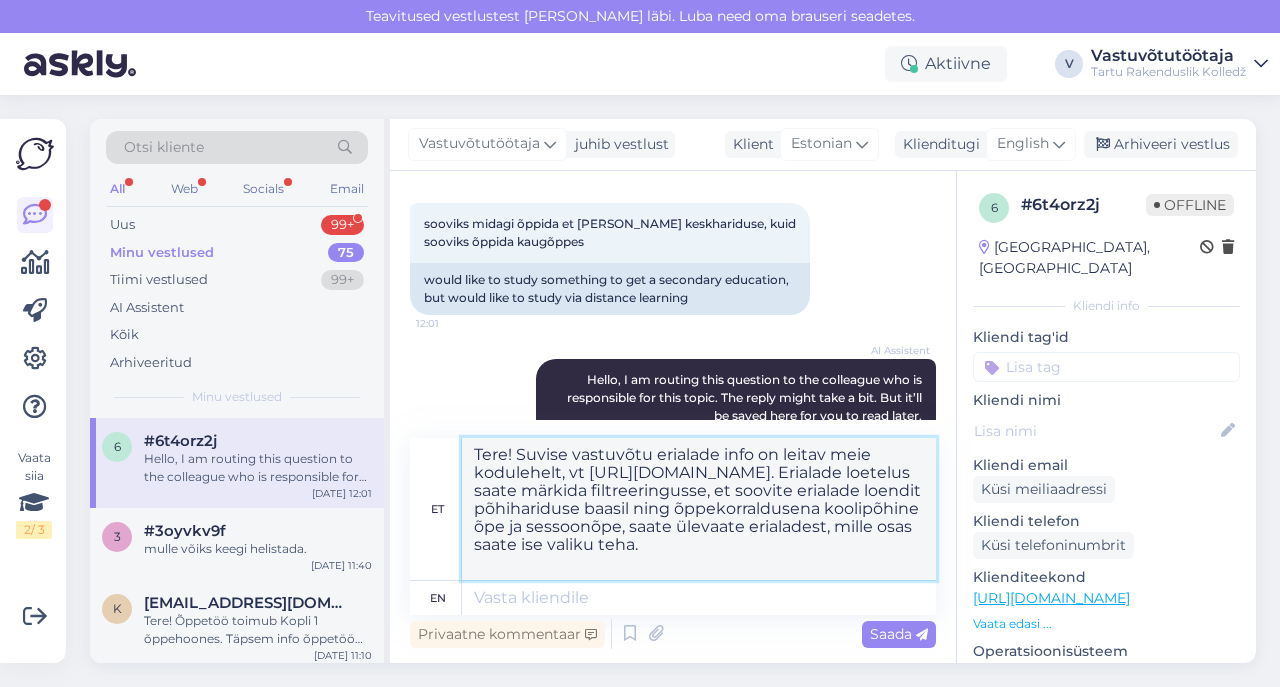 click on "Tere! Suvise vastuvõtu erialade info on leitav meie kodulehelt, vt [URL][DOMAIN_NAME]. Erialade loetelus saate märkida filtreeringusse, et soovite erialade loendit põhihariduse baasil ning õppekorraldusena koolipõhine õpe ja sessoonõpe, saate ülevaate erialadest, mille osas saate ise valiku teha." at bounding box center (699, 509) 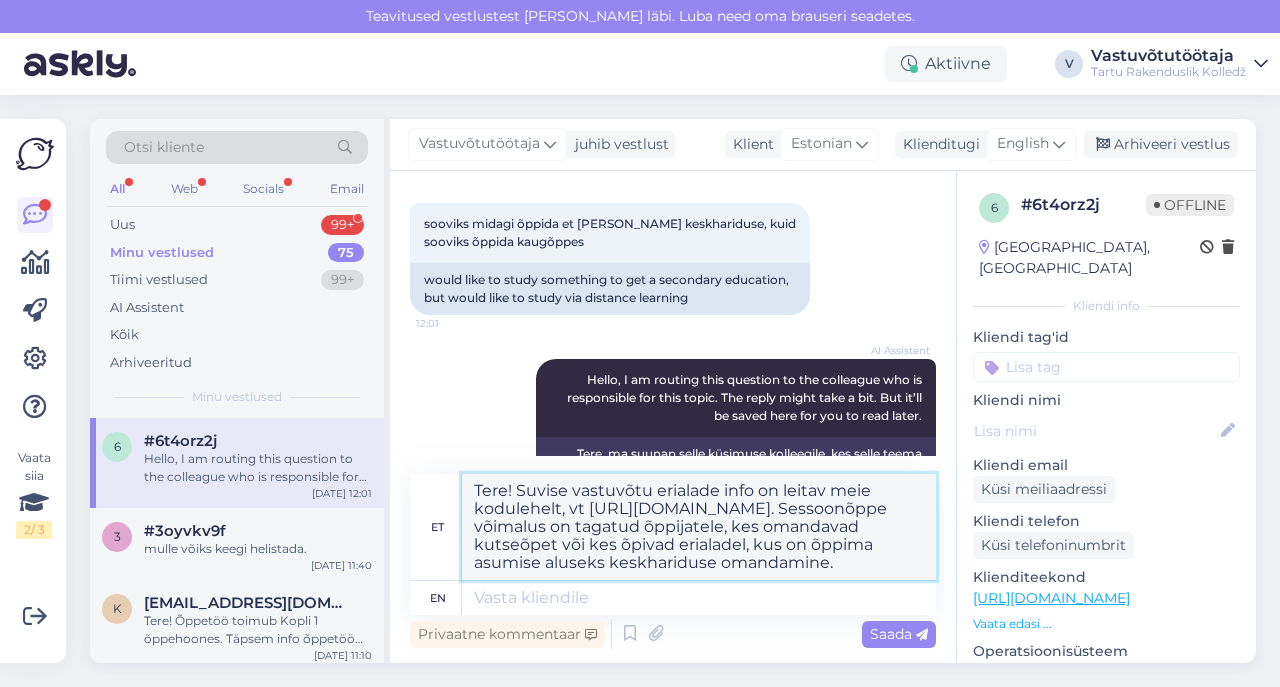 click on "Tere! Suvise vastuvõtu erialade info on leitav meie kodulehelt, vt [URL][DOMAIN_NAME]. Sessoonõppe võimalus on tagatud õppijatele, kes omandavad kutseõpet või kes õpivad erialadel, kus on õppima asumise aluseks keskhariduse omandamine." at bounding box center [699, 527] 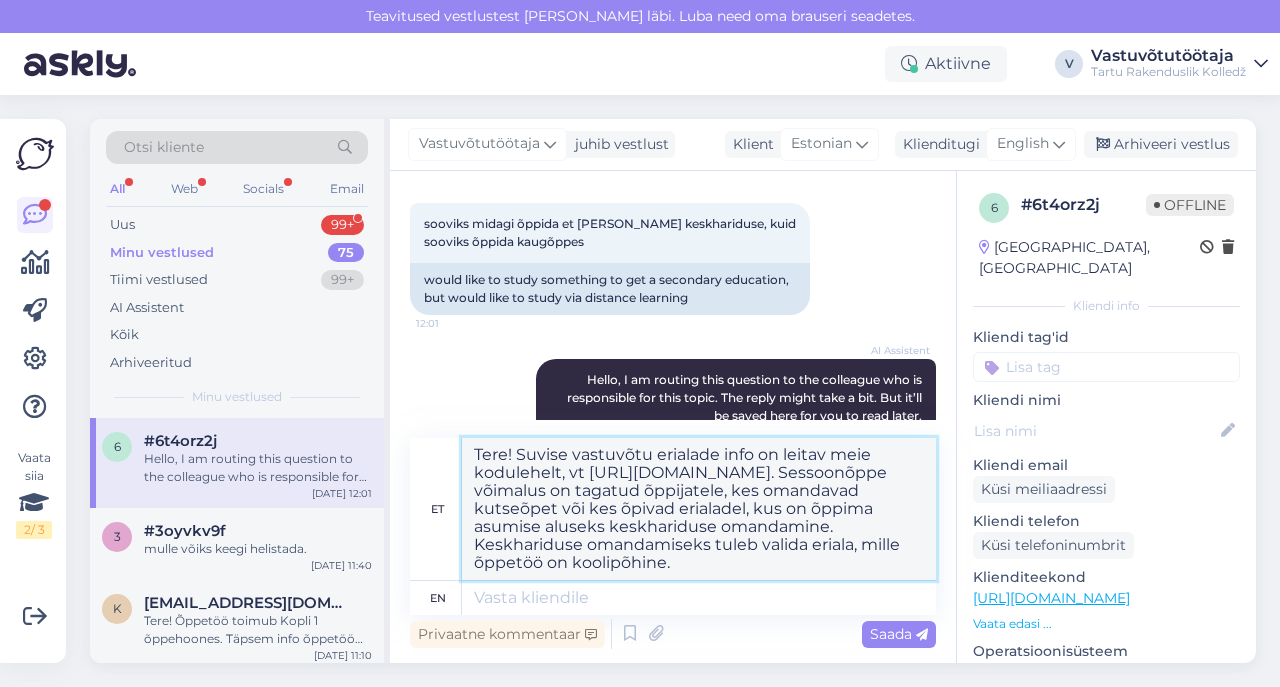 drag, startPoint x: 676, startPoint y: 527, endPoint x: 918, endPoint y: 527, distance: 242 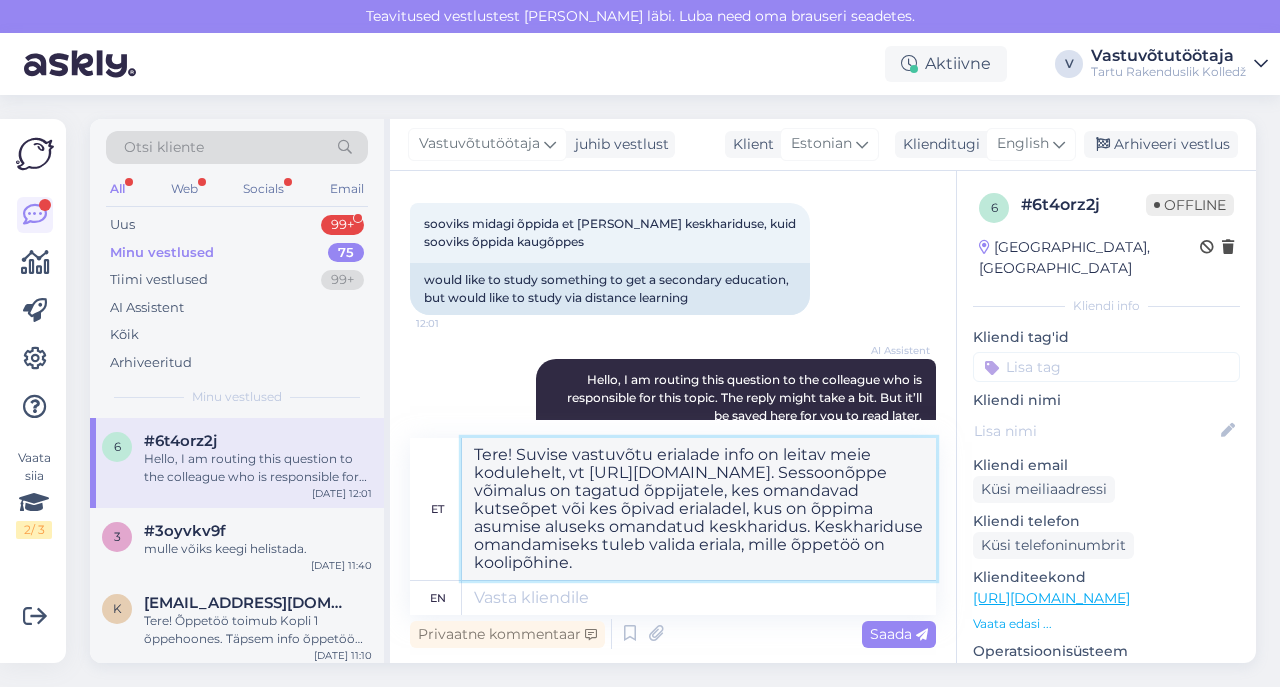 click on "Tere! Suvise vastuvõtu erialade info on leitav meie kodulehelt, vt [URL][DOMAIN_NAME]. Sessoonõppe võimalus on tagatud õppijatele, kes omandavad kutseõpet või kes õpivad erialadel, kus on õppima asumise aluseks omandatud keskharidus. Keskhariduse omandamiseks tuleb valida eriala, mille õppetöö on koolipõhine." at bounding box center [699, 509] 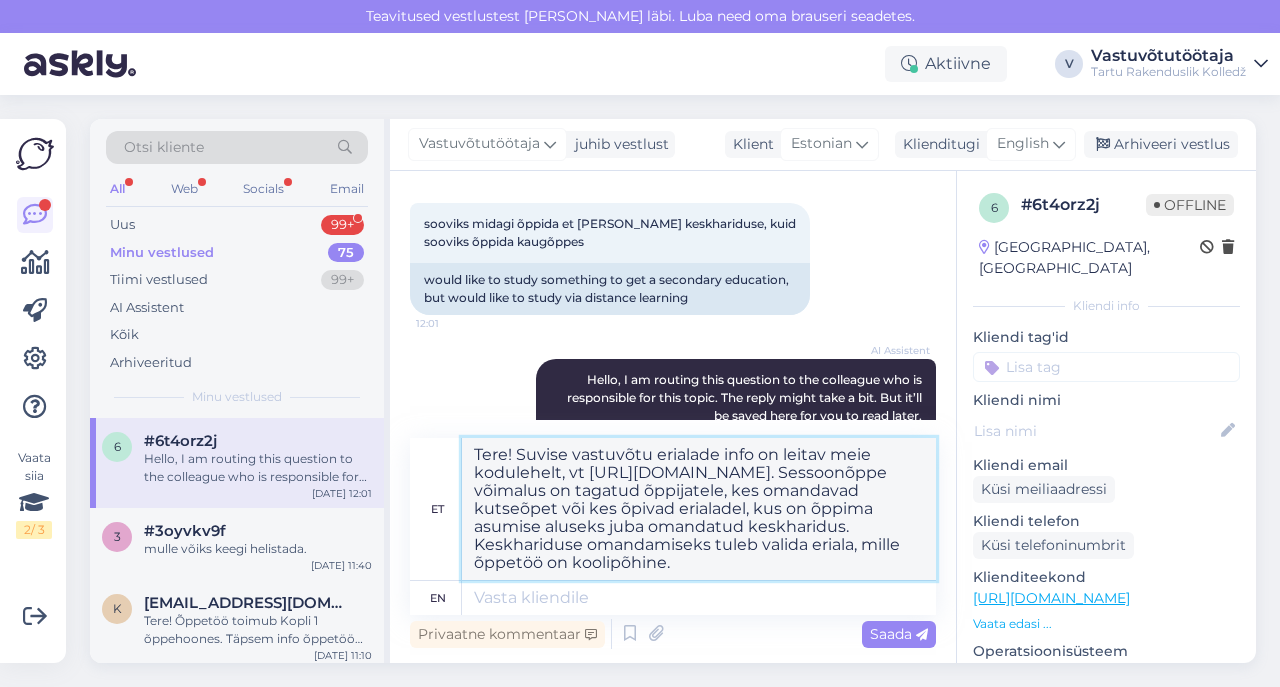click on "Tere! Suvise vastuvõtu erialade info on leitav meie kodulehelt, vt [URL][DOMAIN_NAME]. Sessoonõppe võimalus on tagatud õppijatele, kes omandavad kutseõpet või kes õpivad erialadel, kus on õppima asumise aluseks juba omandatud keskharidus. Keskhariduse omandamiseks tuleb valida eriala, mille õppetöö on koolipõhine." at bounding box center (699, 509) 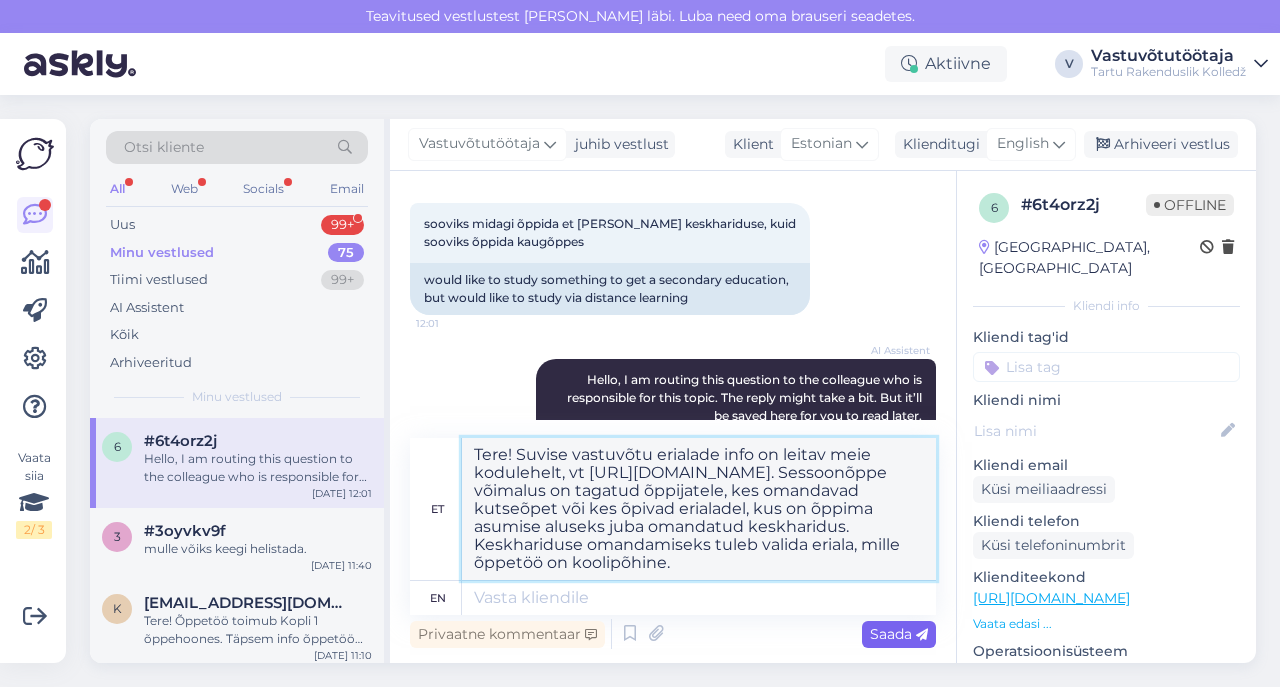 type on "Tere! Suvise vastuvõtu erialade info on leitav meie kodulehelt, vt [URL][DOMAIN_NAME]. Sessoonõppe võimalus on tagatud õppijatele, kes omandavad kutseõpet või kes õpivad erialadel, kus on õppima asumise aluseks juba omandatud keskharidus. Keskhariduse omandamiseks tuleb valida eriala, mille õppetöö on koolipõhine." 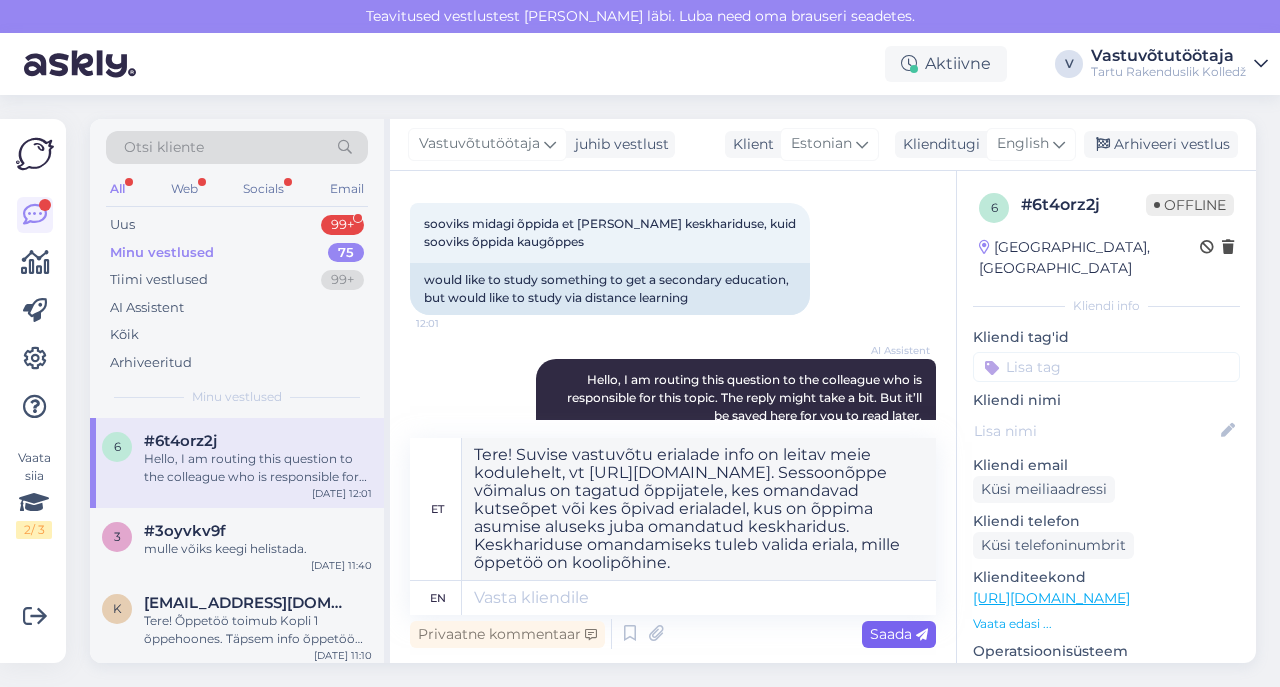 click on "Saada" at bounding box center [899, 634] 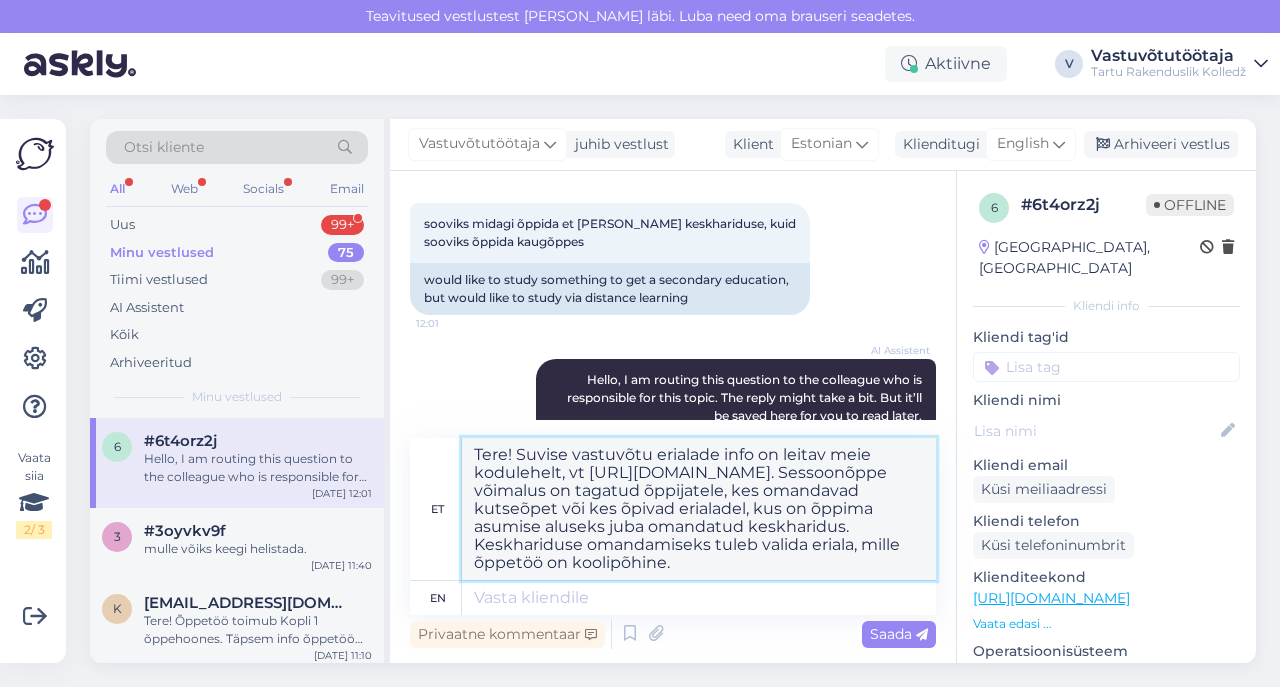 drag, startPoint x: 673, startPoint y: 567, endPoint x: 458, endPoint y: 441, distance: 249.20073 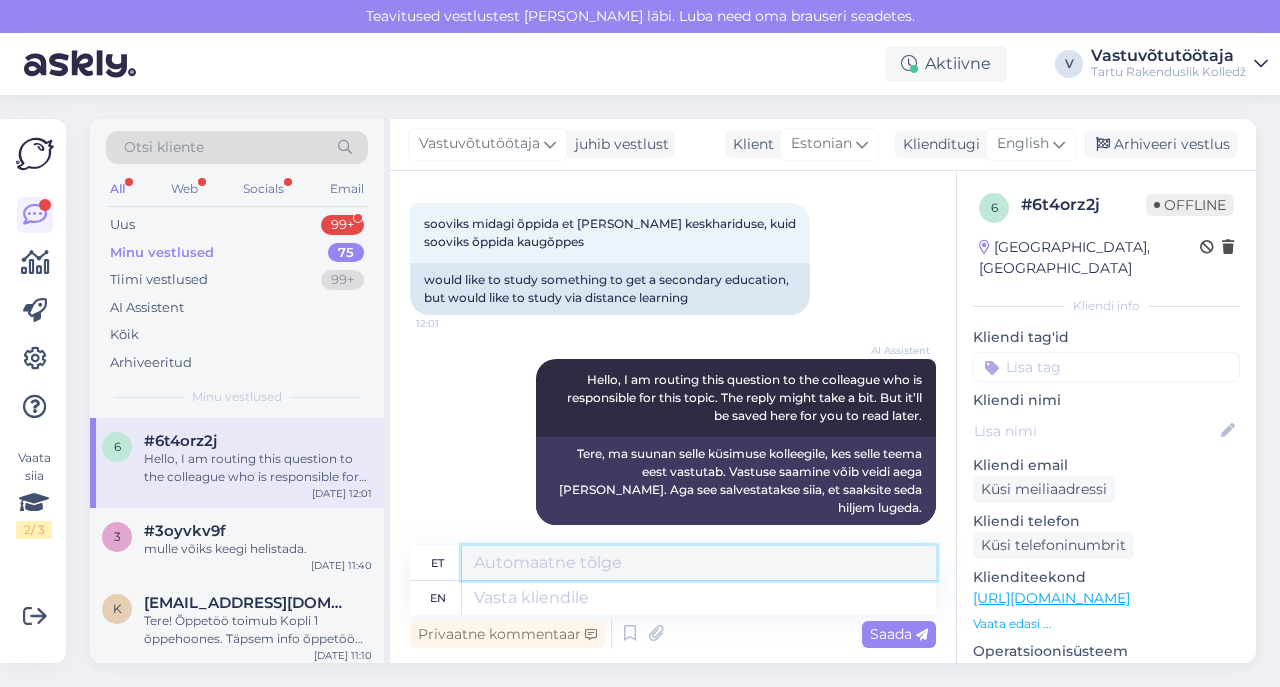 type 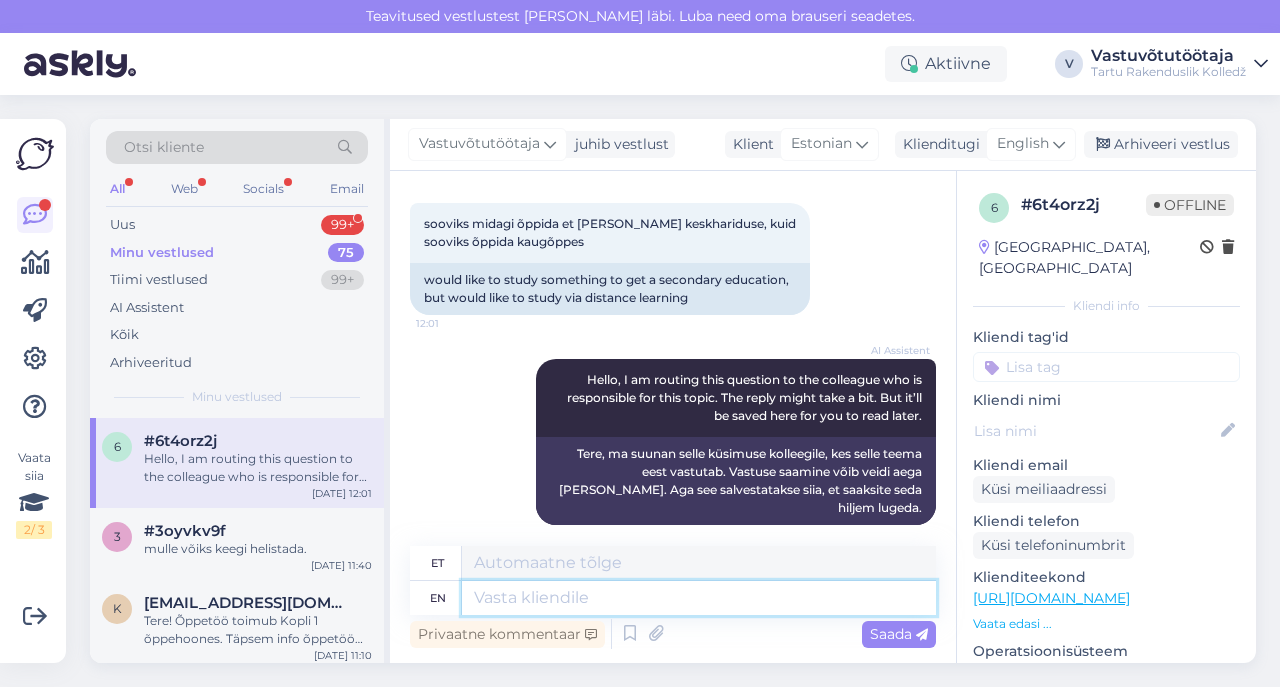 click at bounding box center (699, 598) 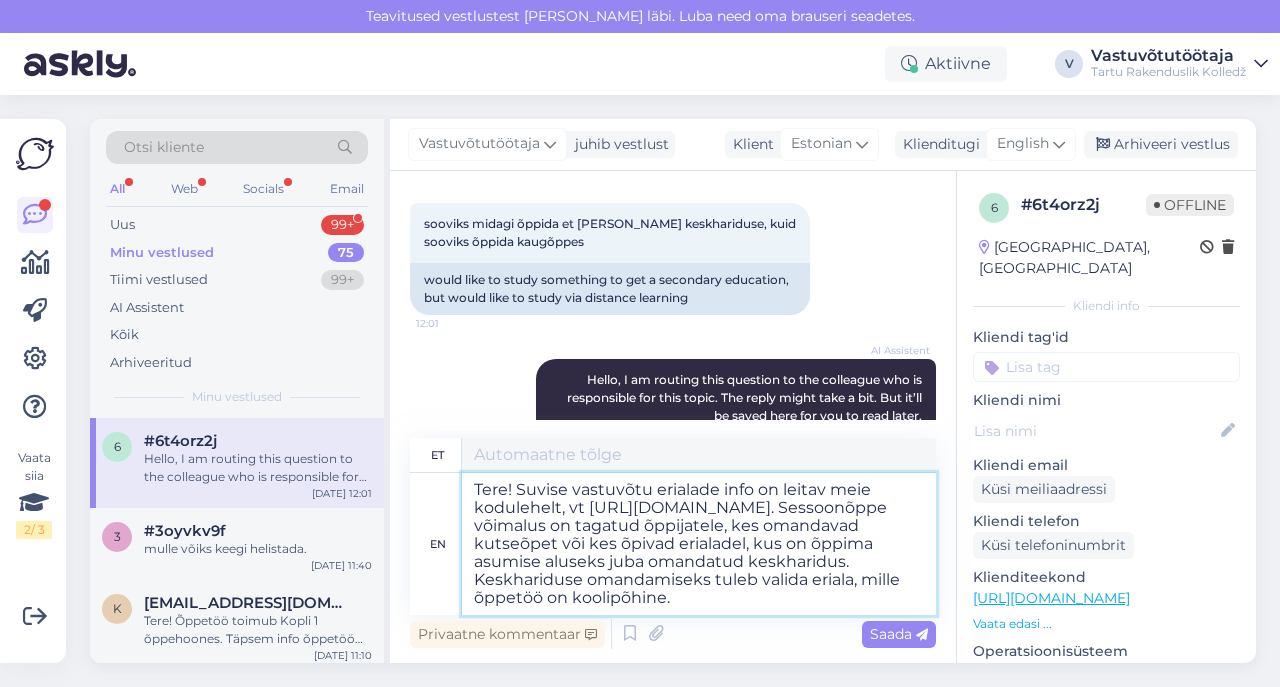 type on "Tere! Suvise vastuvõtu erialade info leitav meie kodulehelt, vt [URL][DOMAIN_NAME]. Sessoonõppe võimalus on tagatud õppijatele, kes omandavad kutseõpet või kes õpivad erialadel, kus on õppima asumise aluseks juba omandatud keskharidus. Keskhariduse omandamiseks tuleb valida eriala, mille õppetöö on koolipõhine." 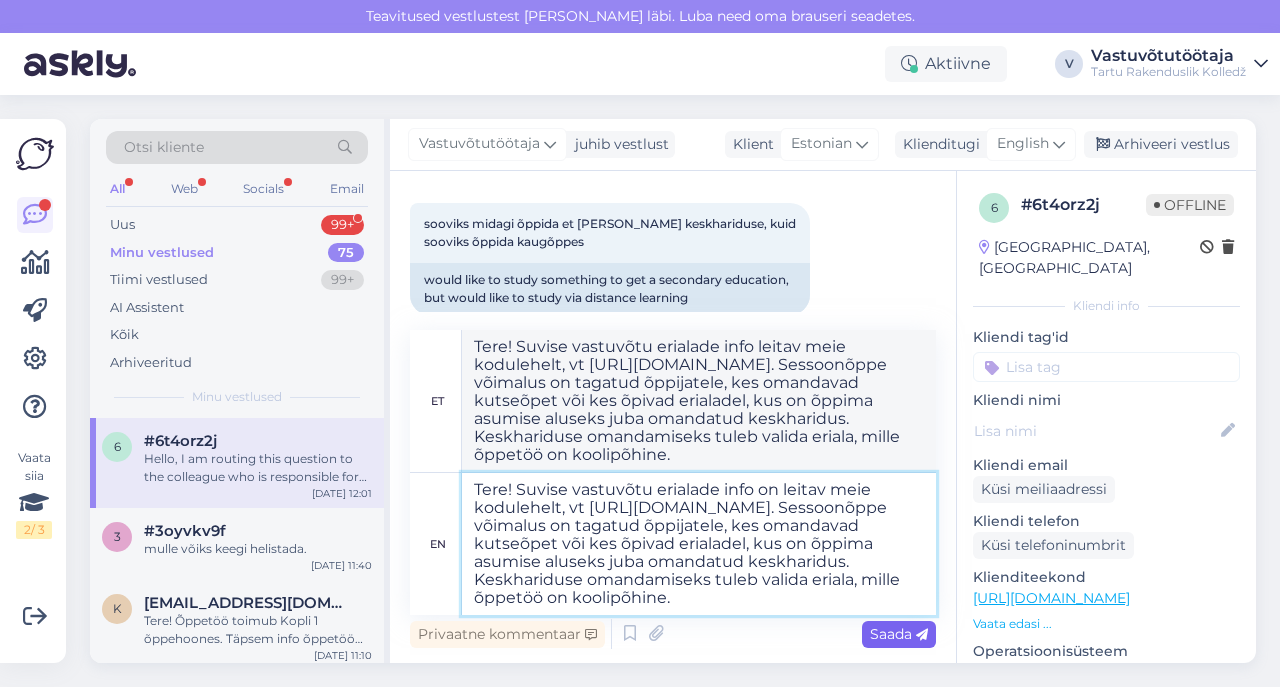 type on "Tere! Suvise vastuvõtu erialade info on leitav meie kodulehelt, vt [URL][DOMAIN_NAME]. Sessoonõppe võimalus on tagatud õppijatele, kes omandavad kutseõpet või kes õpivad erialadel, kus on õppima asumise aluseks juba omandatud keskharidus. Keskhariduse omandamiseks tuleb valida eriala, mille õppetöö on koolipõhine." 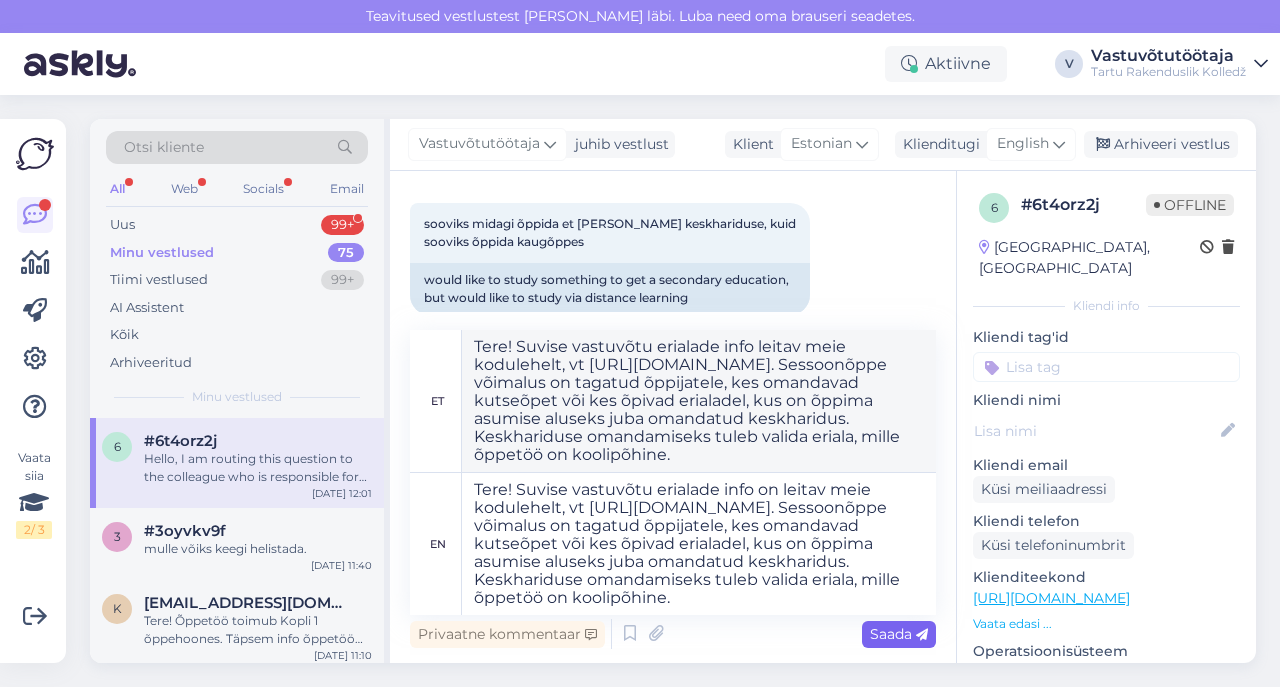 click on "Saada" at bounding box center [899, 634] 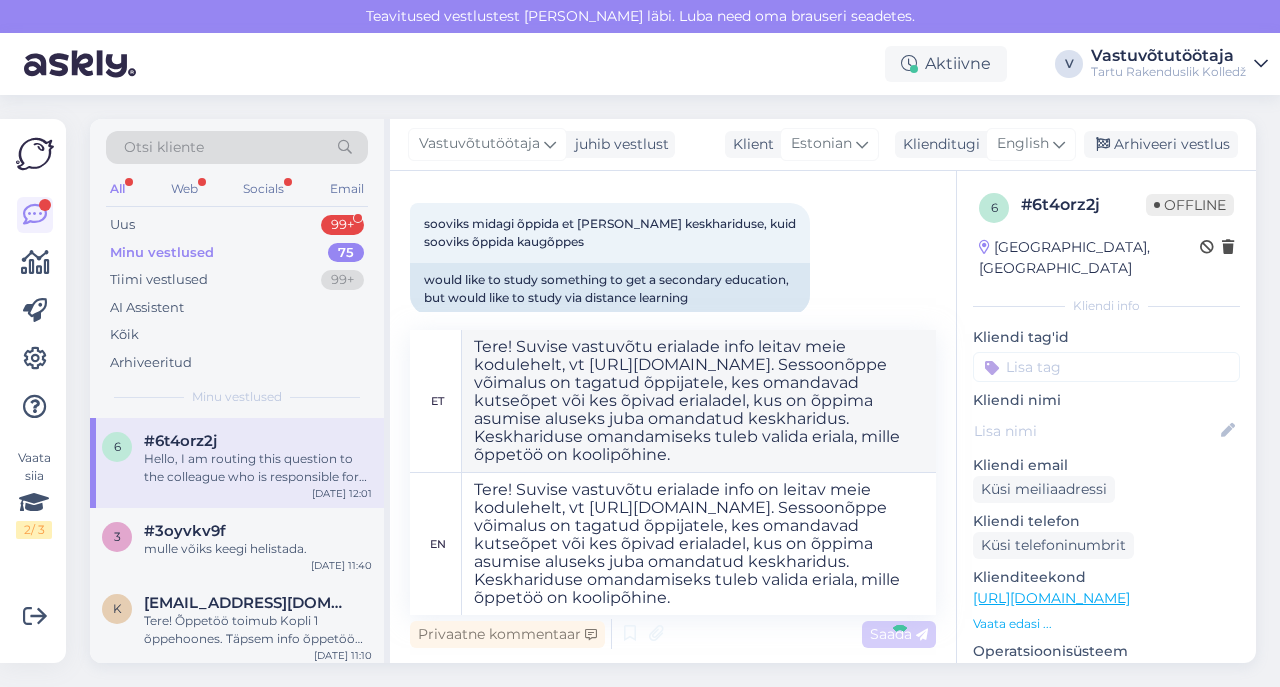 type 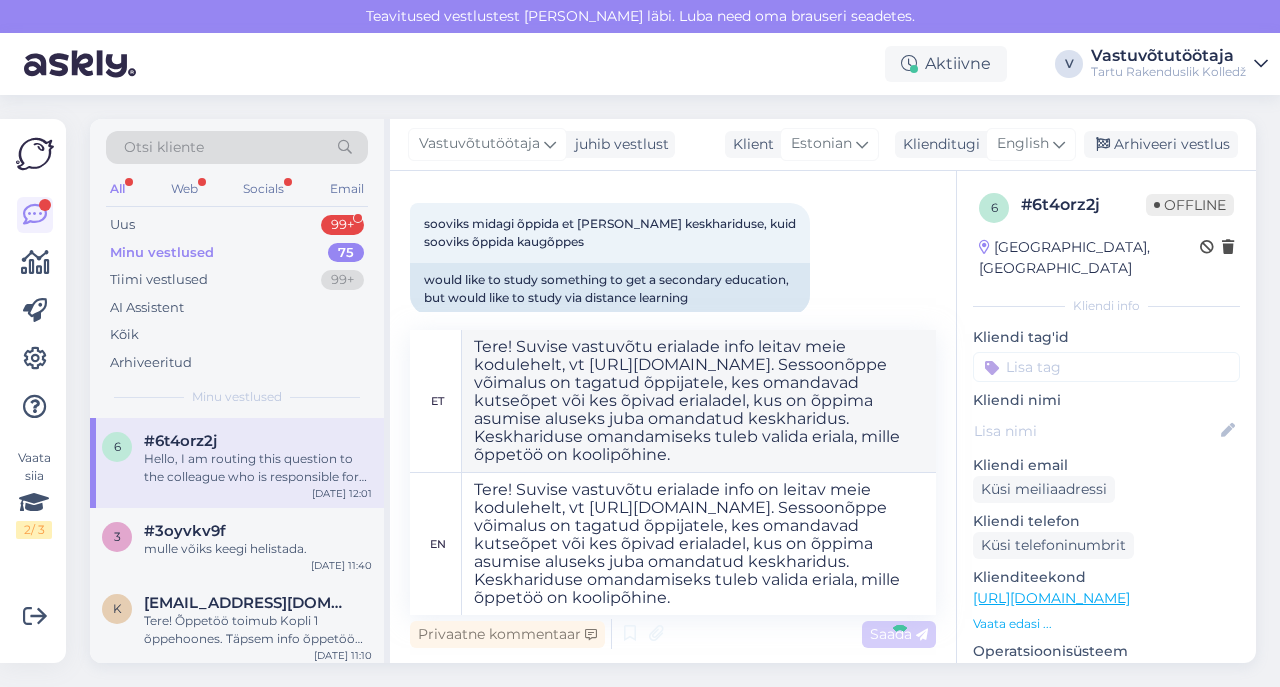 type 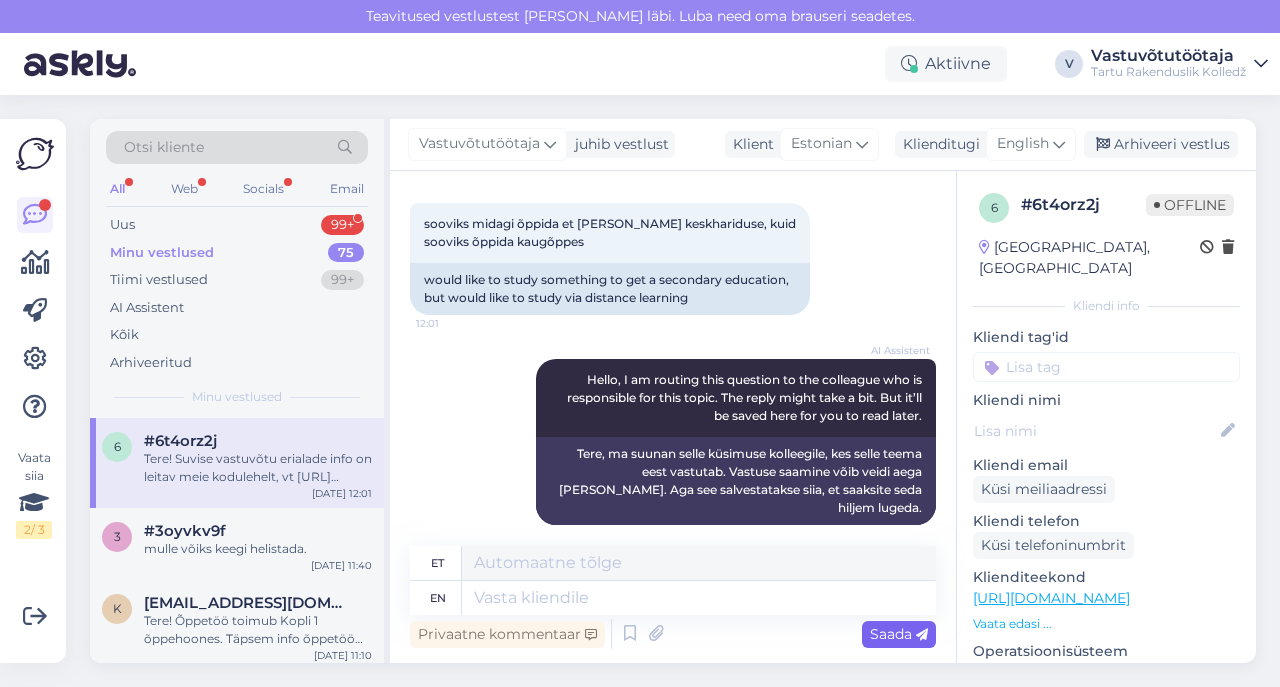 scroll, scrollTop: 412, scrollLeft: 0, axis: vertical 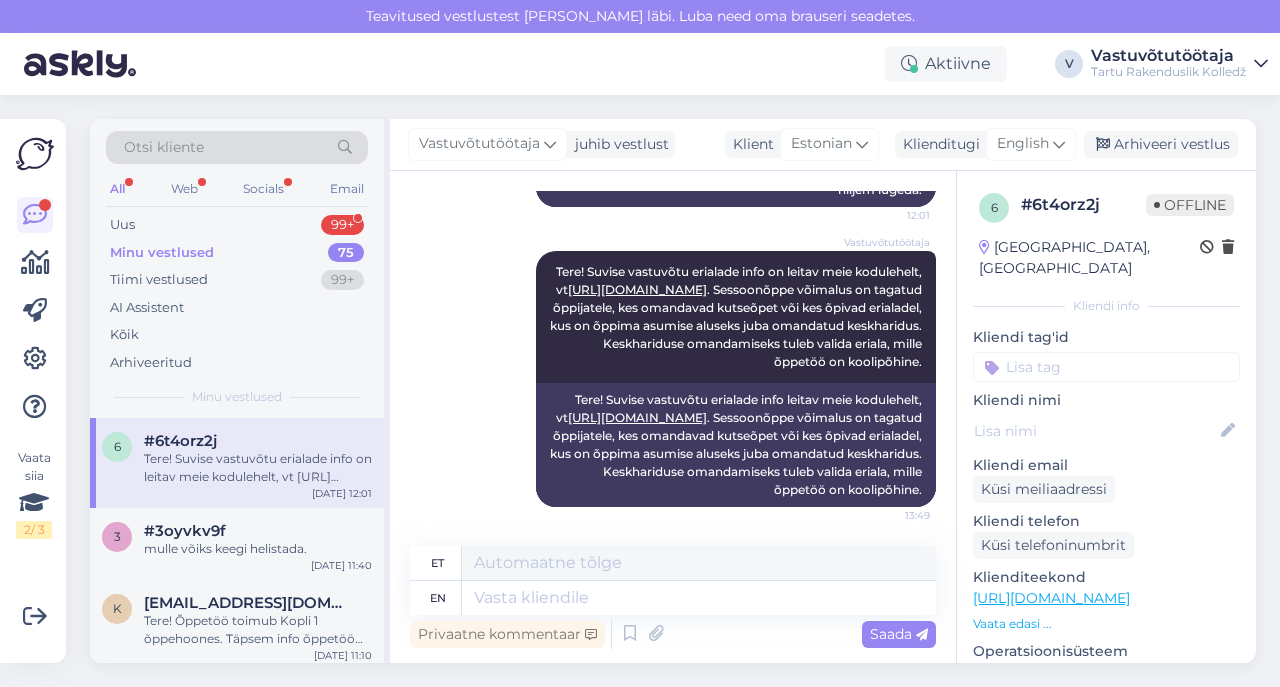 click on "Minu vestlused" at bounding box center (162, 253) 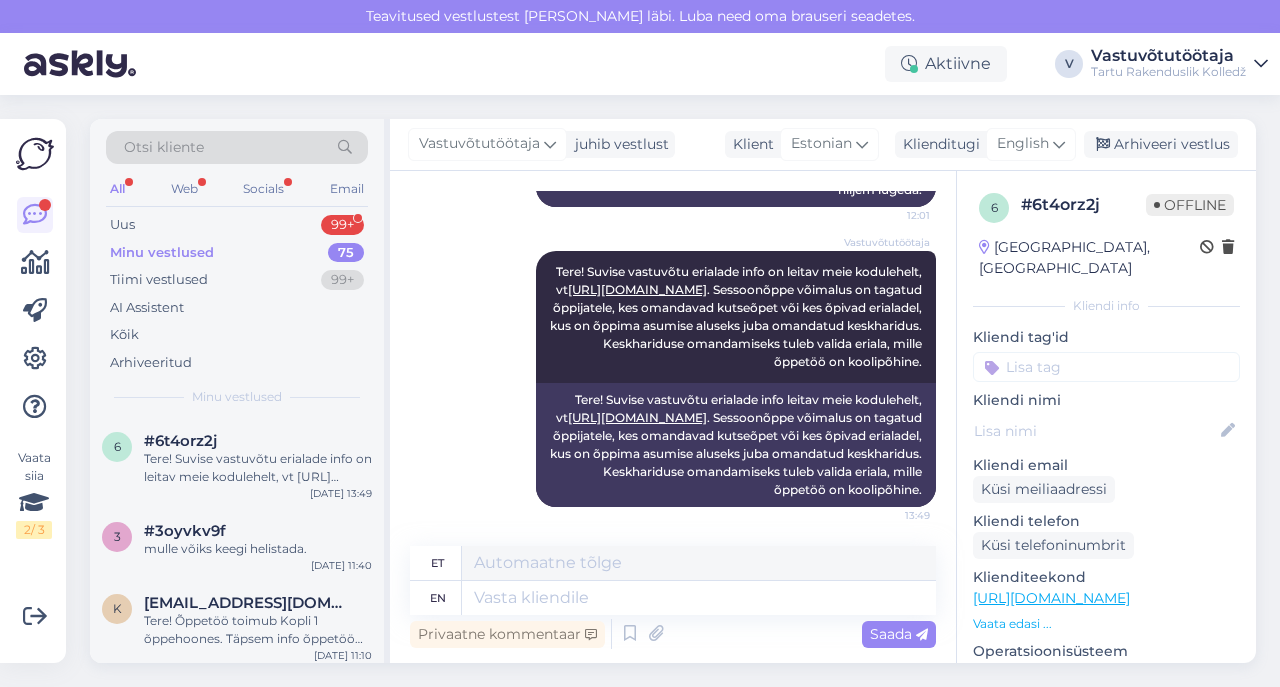 click on "Minu vestlused" at bounding box center (162, 253) 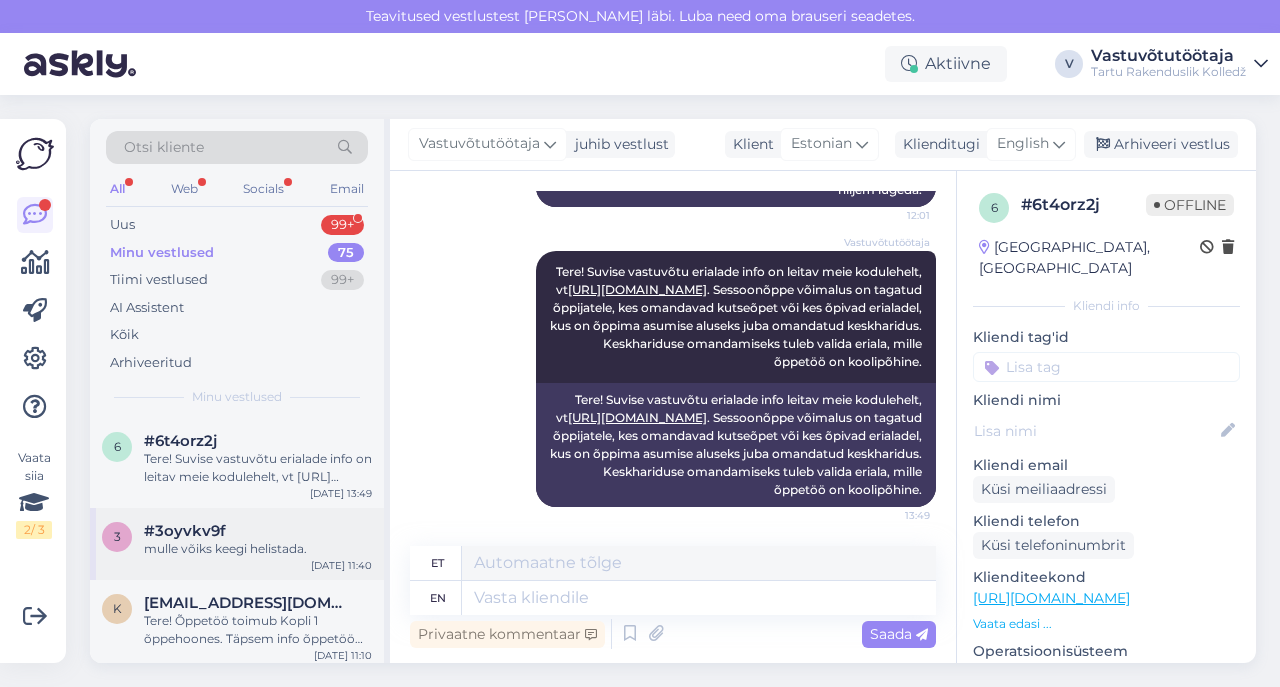 click on "#3oyvkv9f" at bounding box center [258, 531] 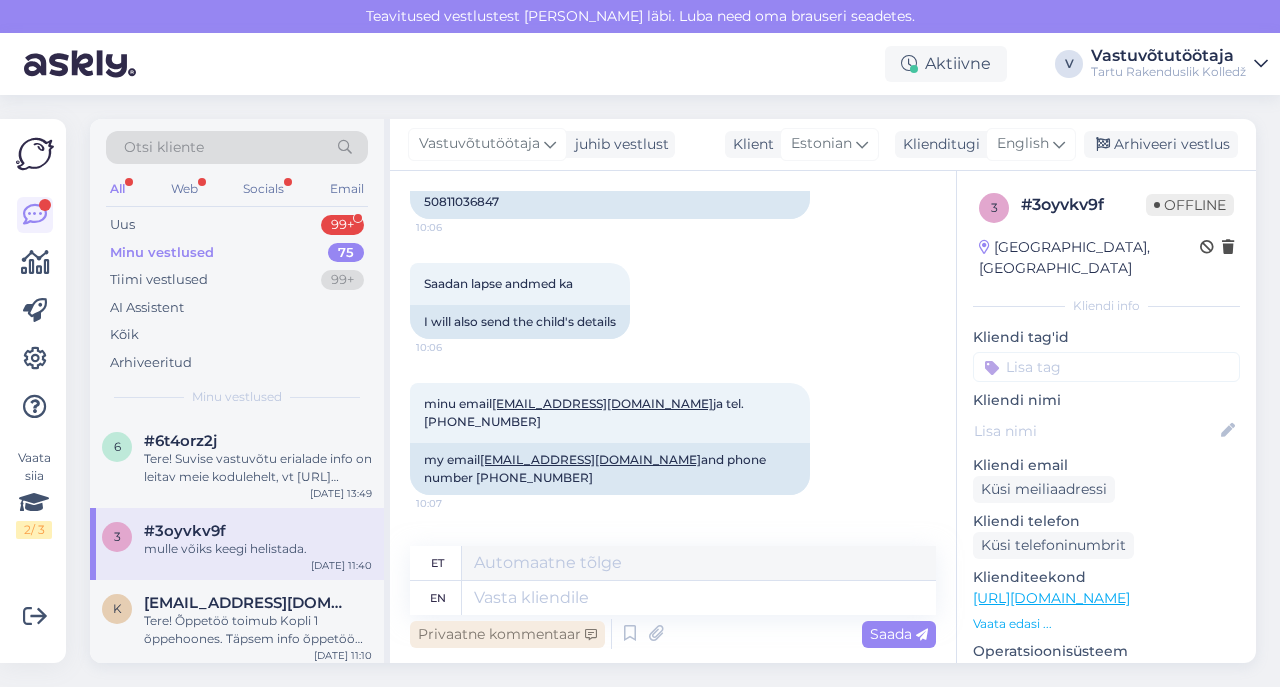 click on "Privaatne kommentaar" at bounding box center (507, 634) 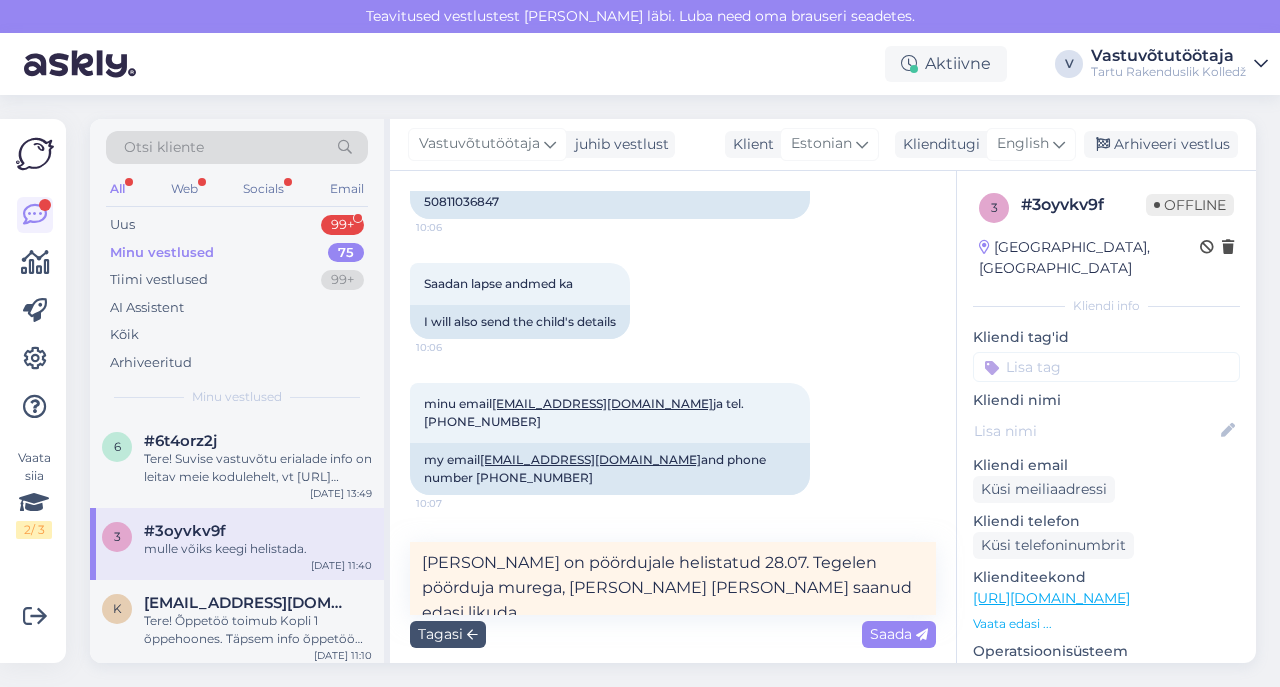 click on "[PERSON_NAME] on pöördujale helistatud 28.07. Tegelen pöörduja murega, [PERSON_NAME] [PERSON_NAME] saanud edasi likuda." at bounding box center [673, 578] 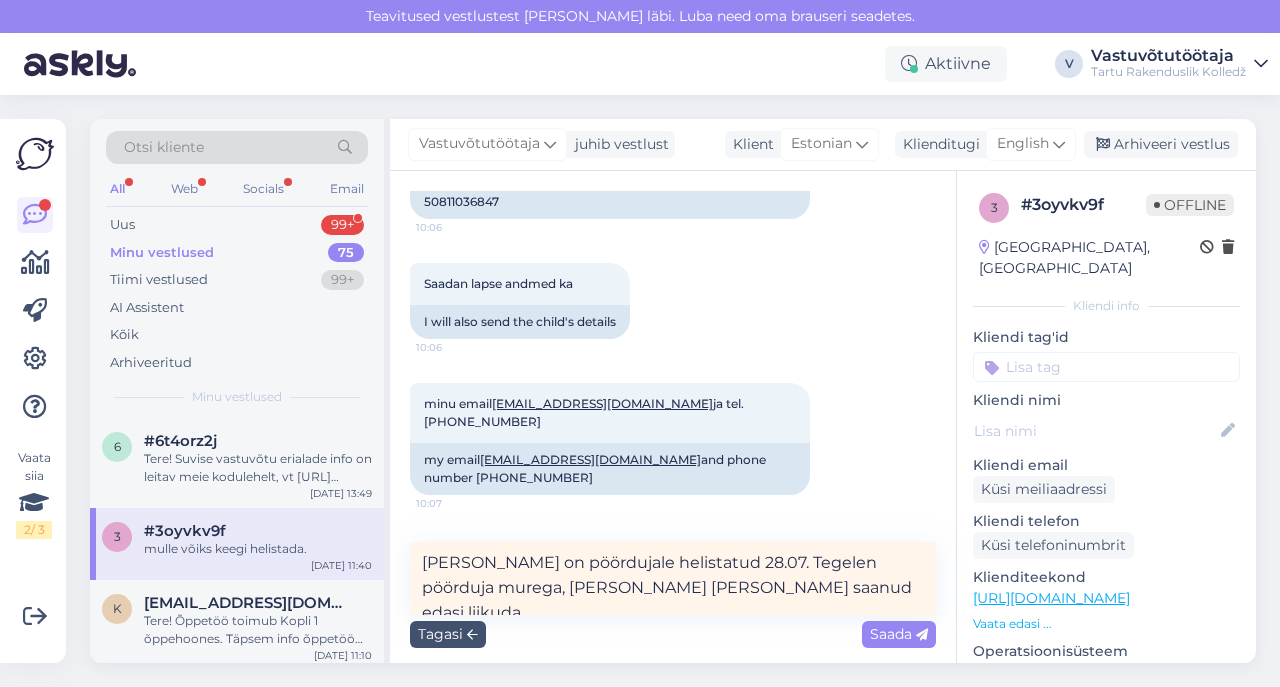 click on "[PERSON_NAME] on pöördujale helistatud 28.07. Tegelen pöörduja murega, [PERSON_NAME] [PERSON_NAME] saanud edasi liikuda." at bounding box center [673, 578] 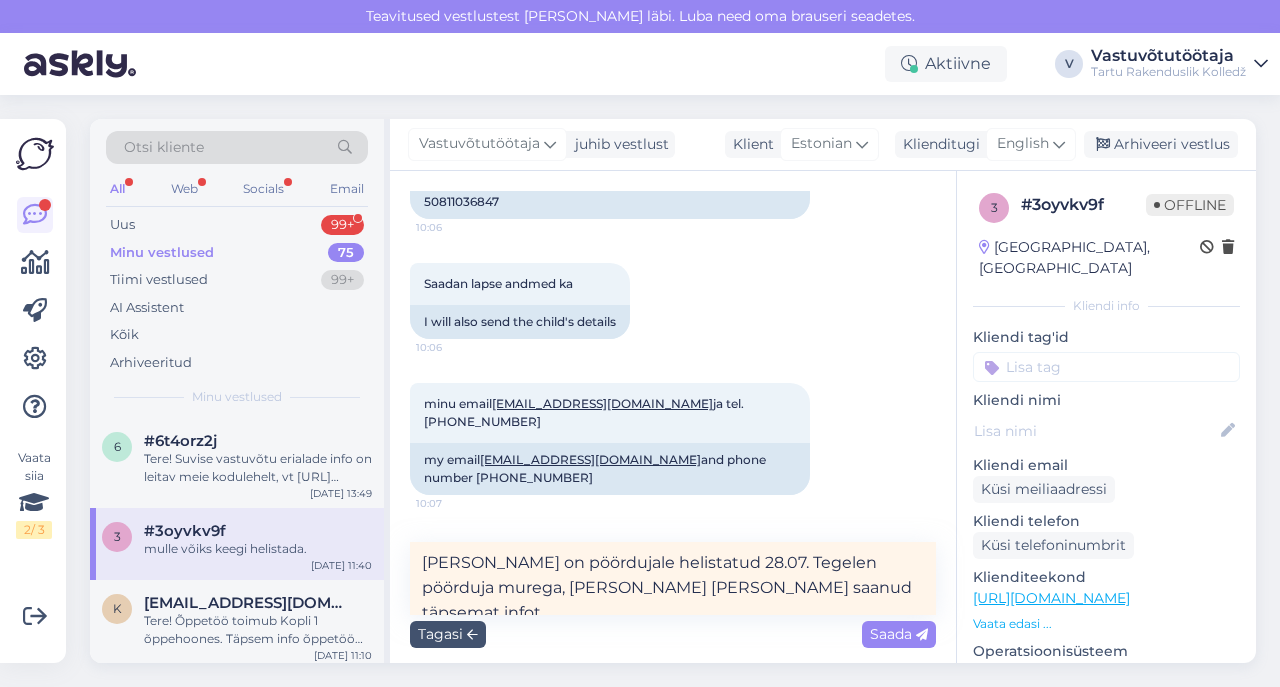 click on "[PERSON_NAME] on pöördujale helistatud 28.07. Tegelen pöörduja murega, [PERSON_NAME] [PERSON_NAME] saanud täpsemat infot." at bounding box center (673, 578) 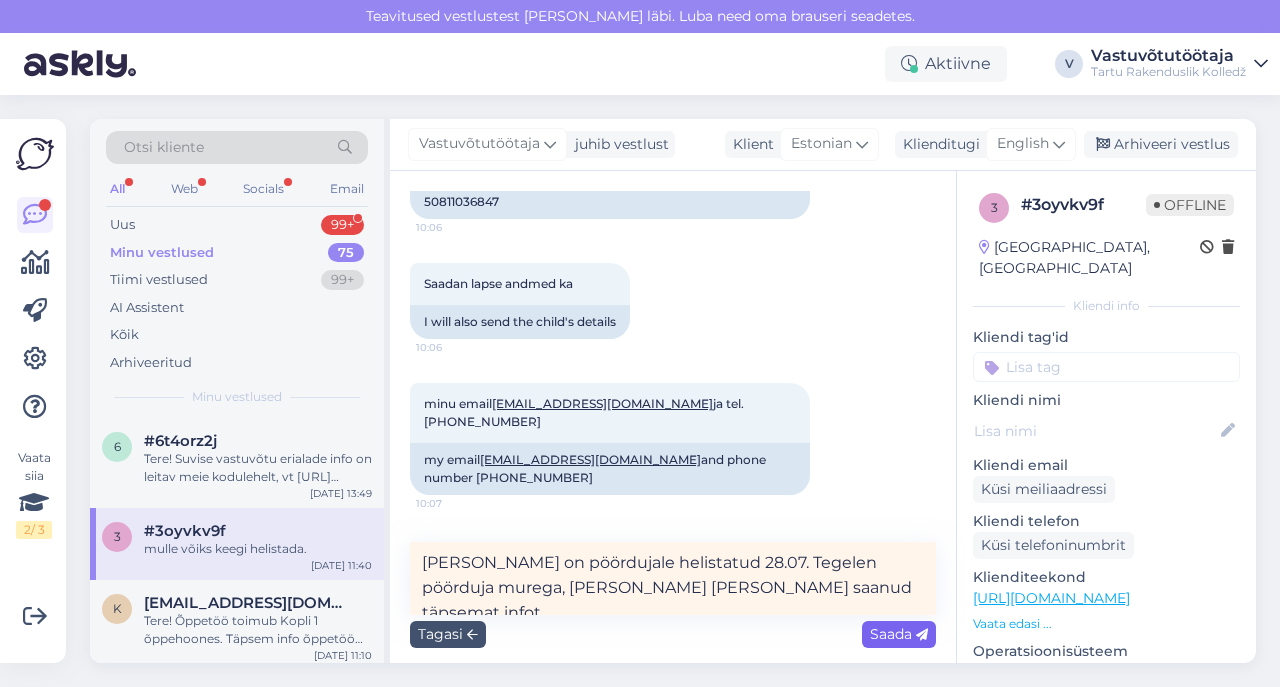 type on "[PERSON_NAME] on pöördujale helistatud 28.07. Tegelen pöörduja murega, [PERSON_NAME] [PERSON_NAME] saanud täpsemat infot." 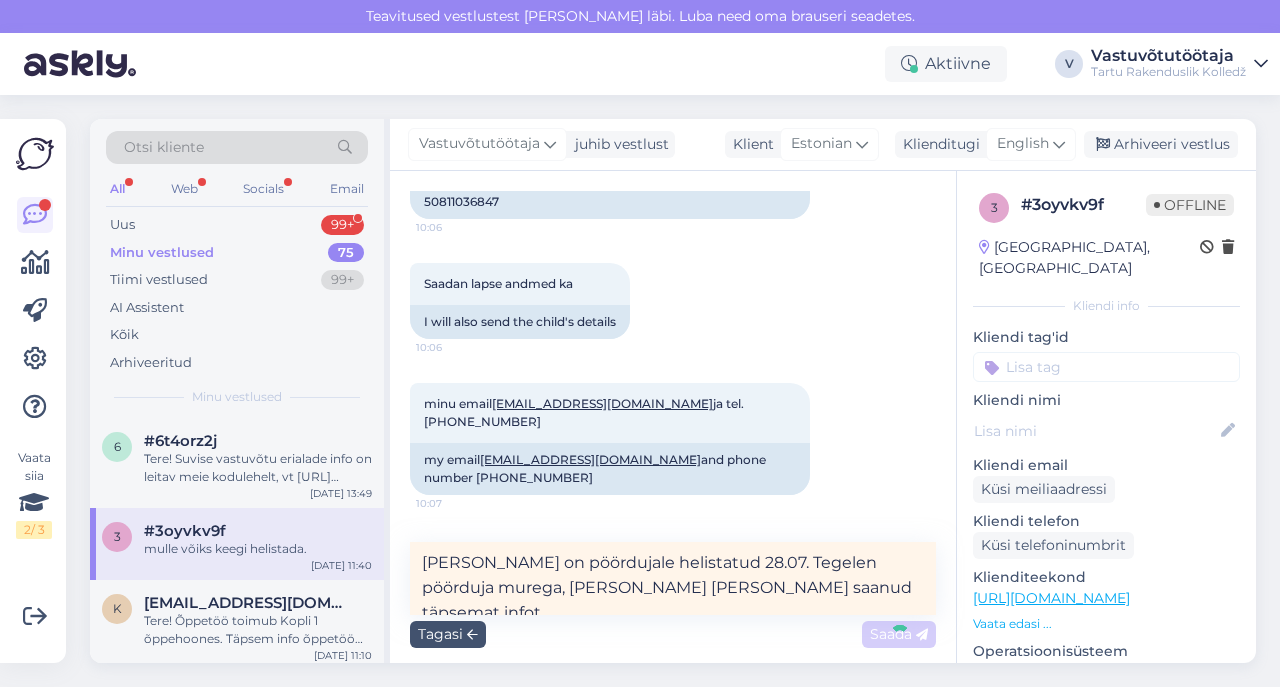 scroll, scrollTop: 1198, scrollLeft: 0, axis: vertical 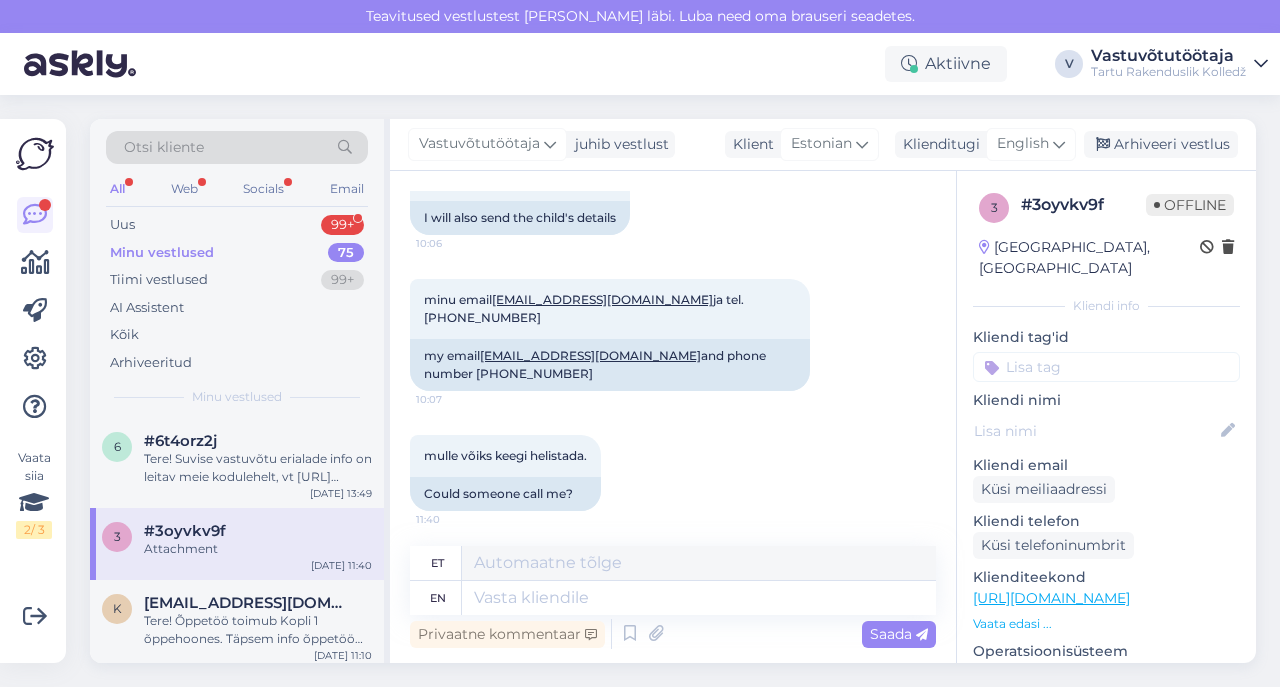 click on "#3oyvkv9f" at bounding box center (185, 531) 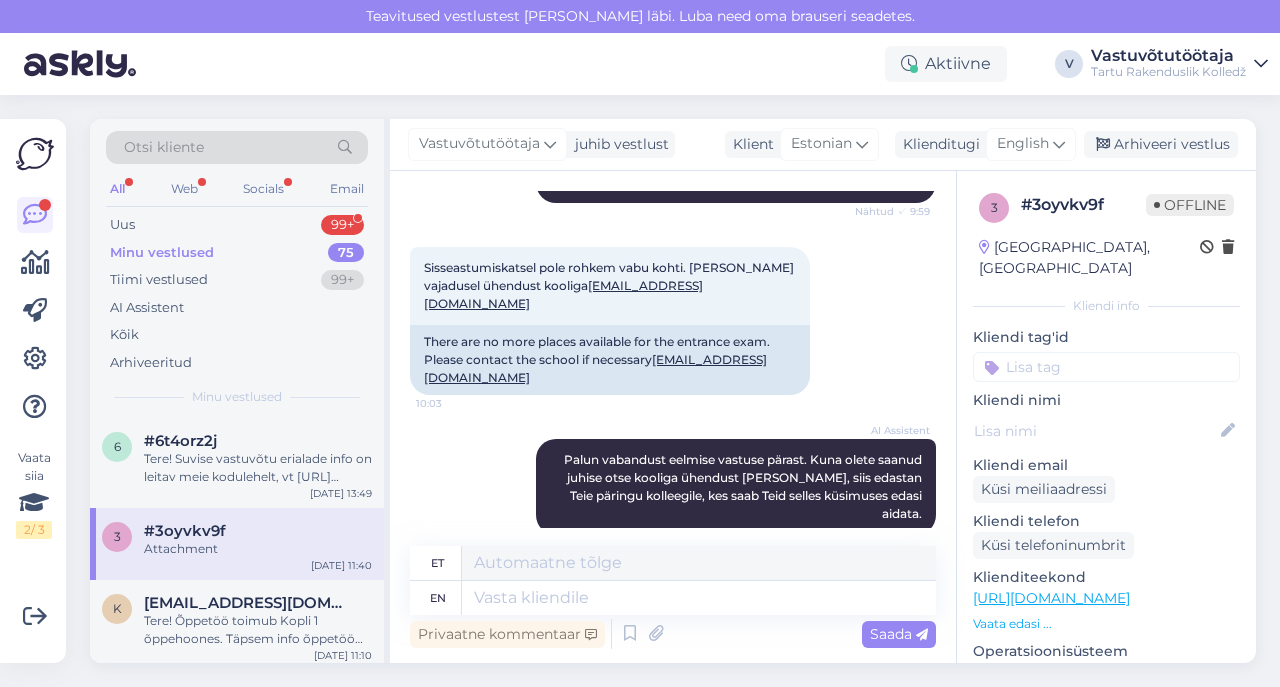 scroll, scrollTop: 0, scrollLeft: 0, axis: both 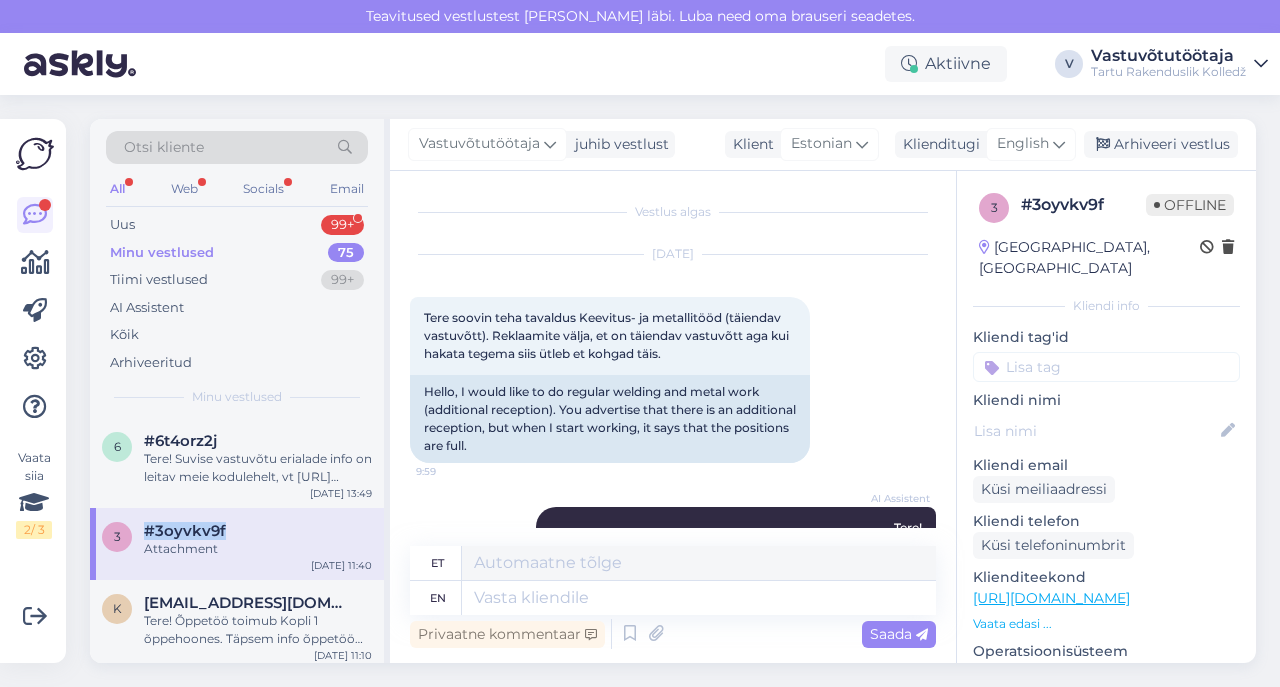 drag, startPoint x: 262, startPoint y: 528, endPoint x: 140, endPoint y: 531, distance: 122.03688 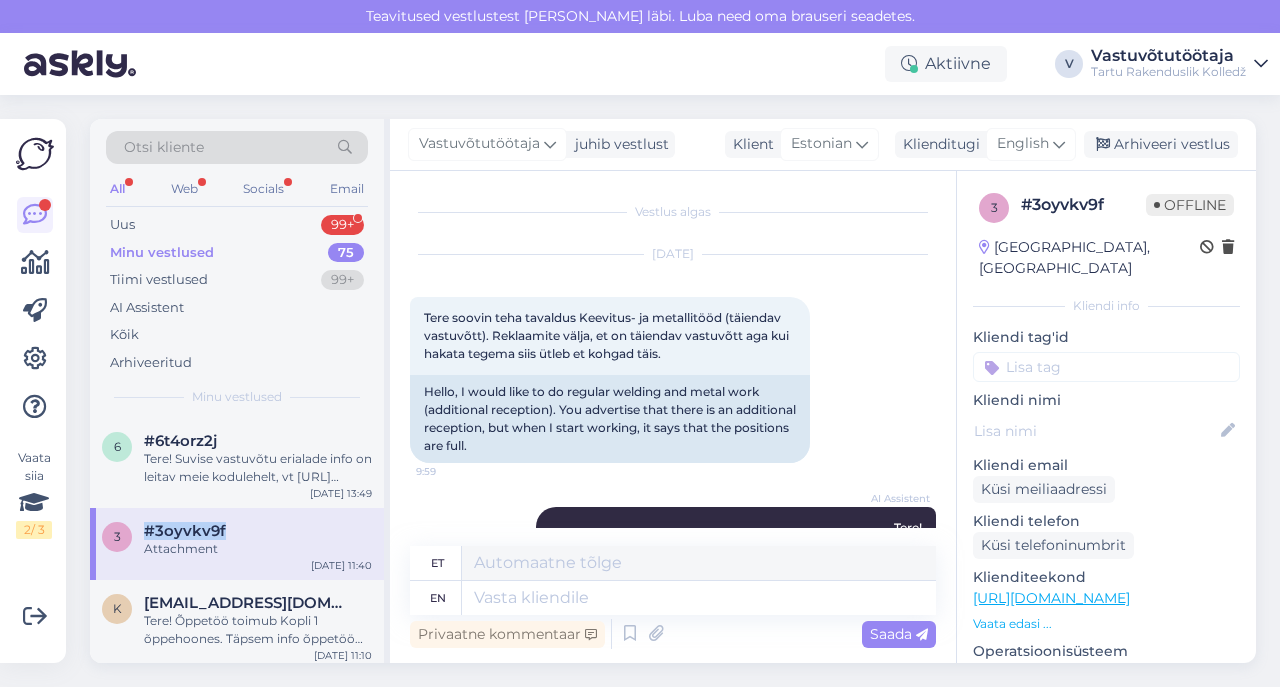 click on "3 #3oyvkv9f Attachment" at bounding box center (237, 540) 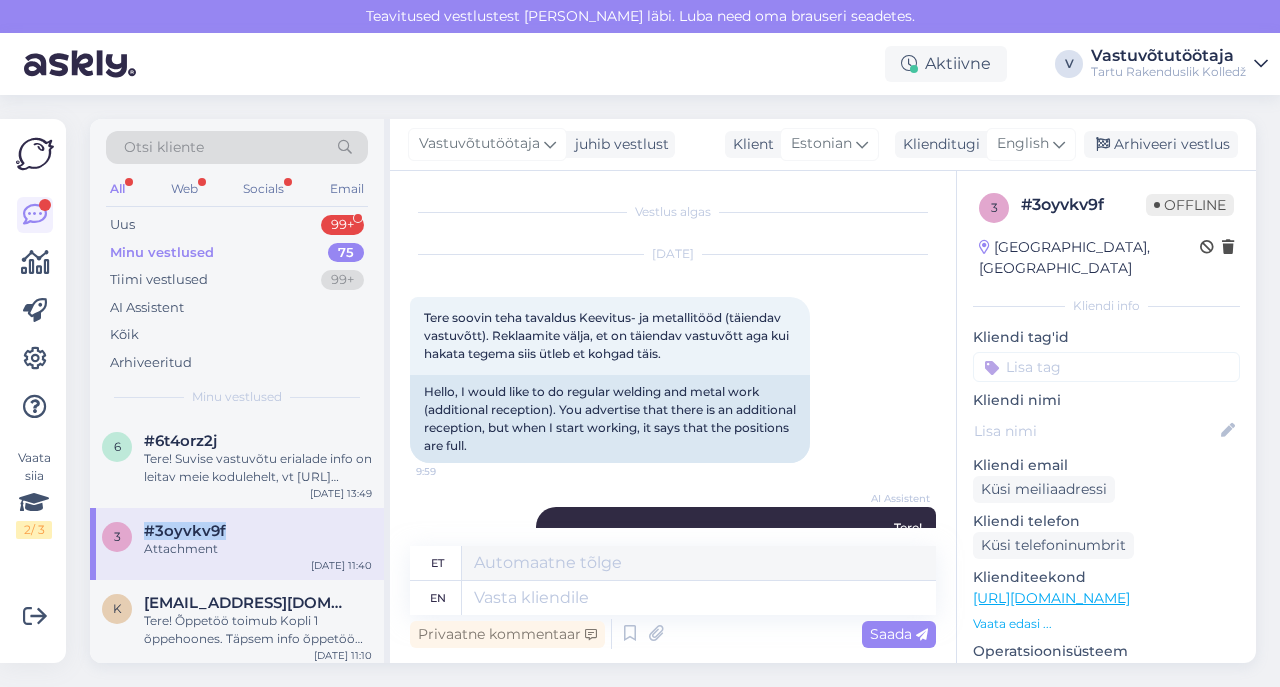 copy on "#3oyvkv9f" 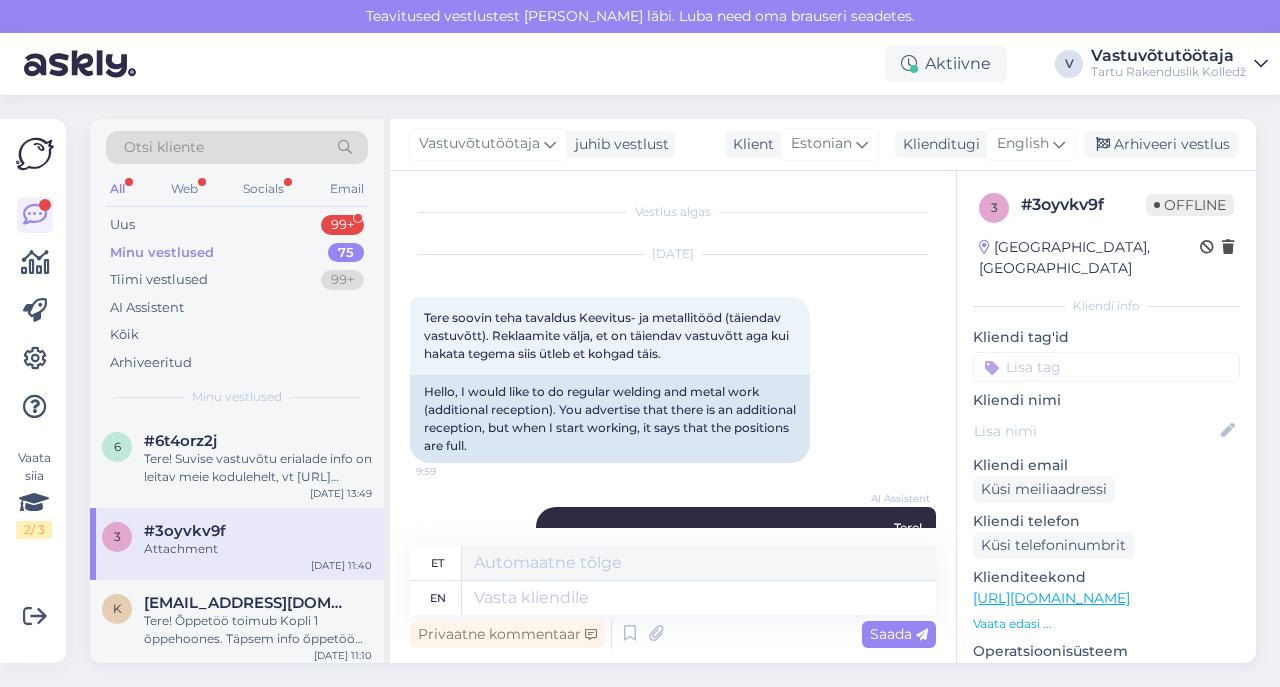 click on "Otsi kliente All Web Socials  Email Uus 99+ Minu vestlused 75 Tiimi vestlused 99+ AI Assistent Kõik Arhiveeritud Minu vestlused 6 #6t4orz2j Tere! Suvise vastuvõtu erialade info on leitav meie kodulehelt, vt [URL][DOMAIN_NAME]. Sessoonõppe võimalus on tagatud õppijatele, kes omandavad kutseõpet või kes õpivad erialadel, kus on õppima asumise aluseks juba omandatud keskharidus. Keskhariduse omandamiseks tuleb valida eriala, mille õppetöö on koolipõhine.  [DATE] 13:49  3 #3oyvkv9f Attachment [DATE] 11:40  k [EMAIL_ADDRESS][DOMAIN_NAME] Tere! Õppetöö toimub Kopli 1 õppehoones. Täpsem info õppetöö kohta edastatakse enne õppetöö algust. [DATE] 11:10  r #rrpdbqv8 koolipäev algab [PERSON_NAME] 8.30 [DATE] 18:25  7 #7pwqbpn6 Selles küsimuses palume pöörduda kantselei [PERSON_NAME]: [PERSON_NAME]. Aadress: [STREET_ADDRESS]. Tööruum: A156. Email: [EMAIL_ADDRESS][PERSON_NAME][DOMAIN_NAME]. Telefon: [PHONE_NUMBER]. [DATE] 12:49  e #e5bnkhkw [DATE] 11:46  q #qet9kyr9 [DATE] 13:57  A Anu Elb [DATE] 12:24  r #rfmbnx5x z a" at bounding box center [679, 391] 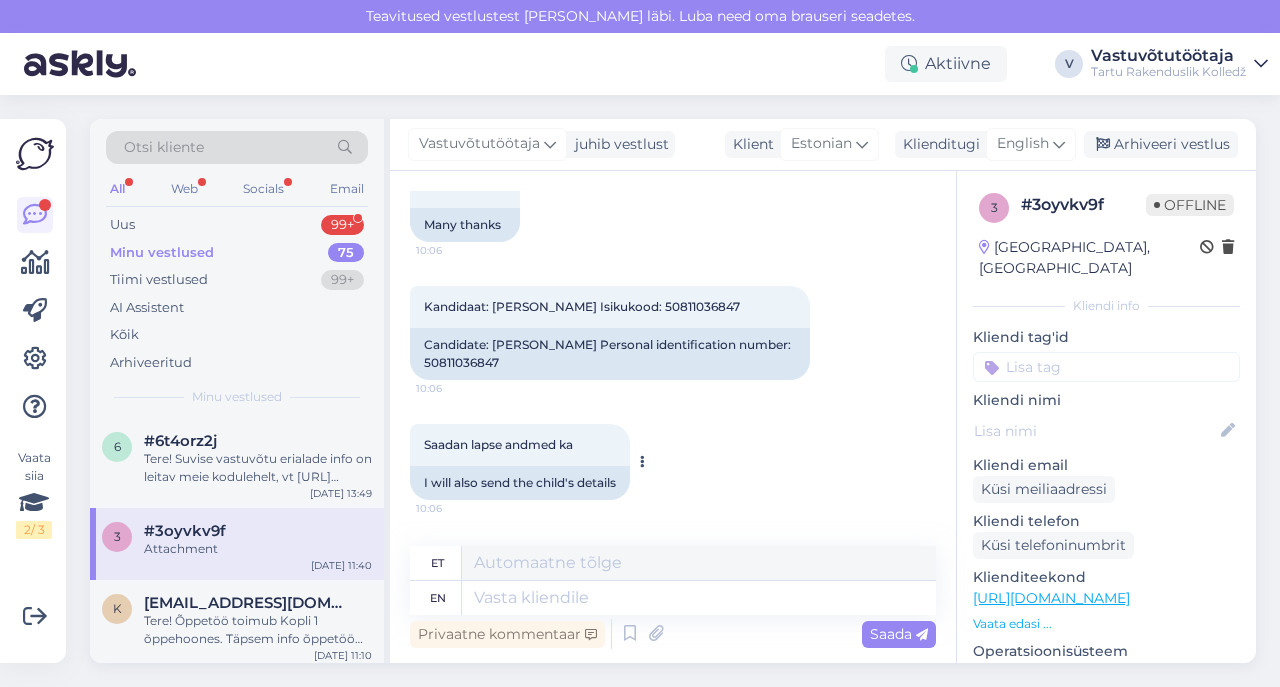 scroll, scrollTop: 1133, scrollLeft: 0, axis: vertical 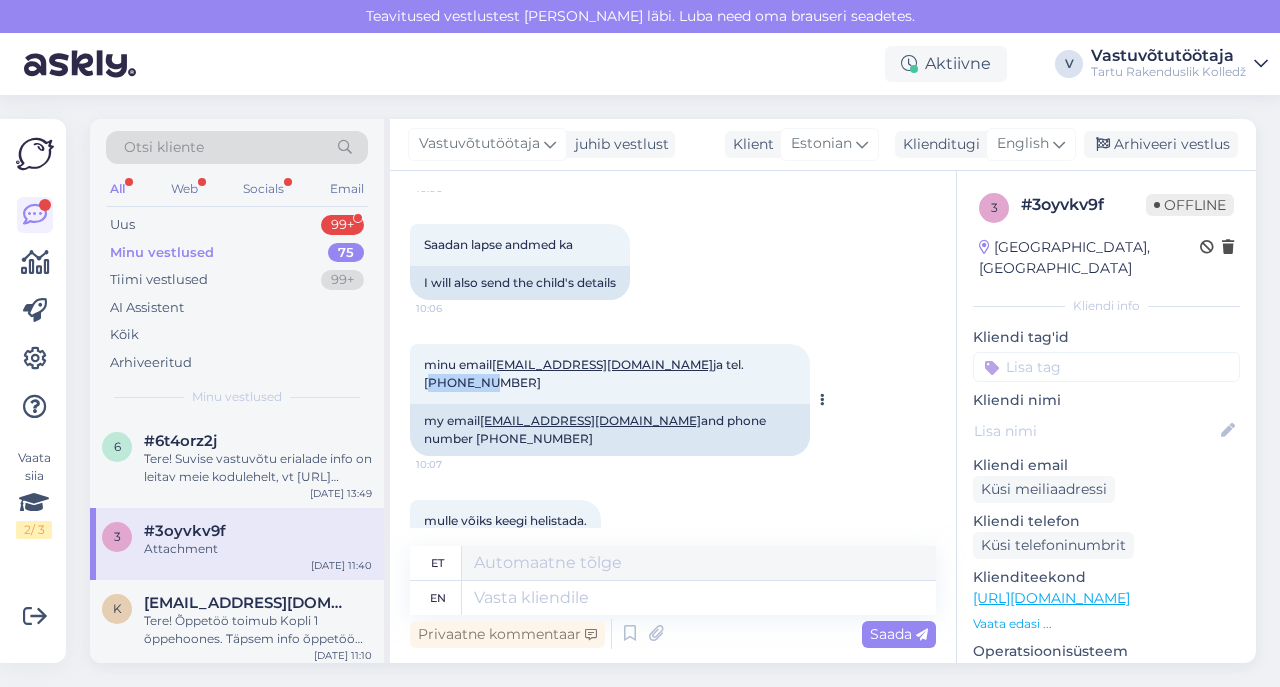 drag, startPoint x: 659, startPoint y: 292, endPoint x: 714, endPoint y: 292, distance: 55 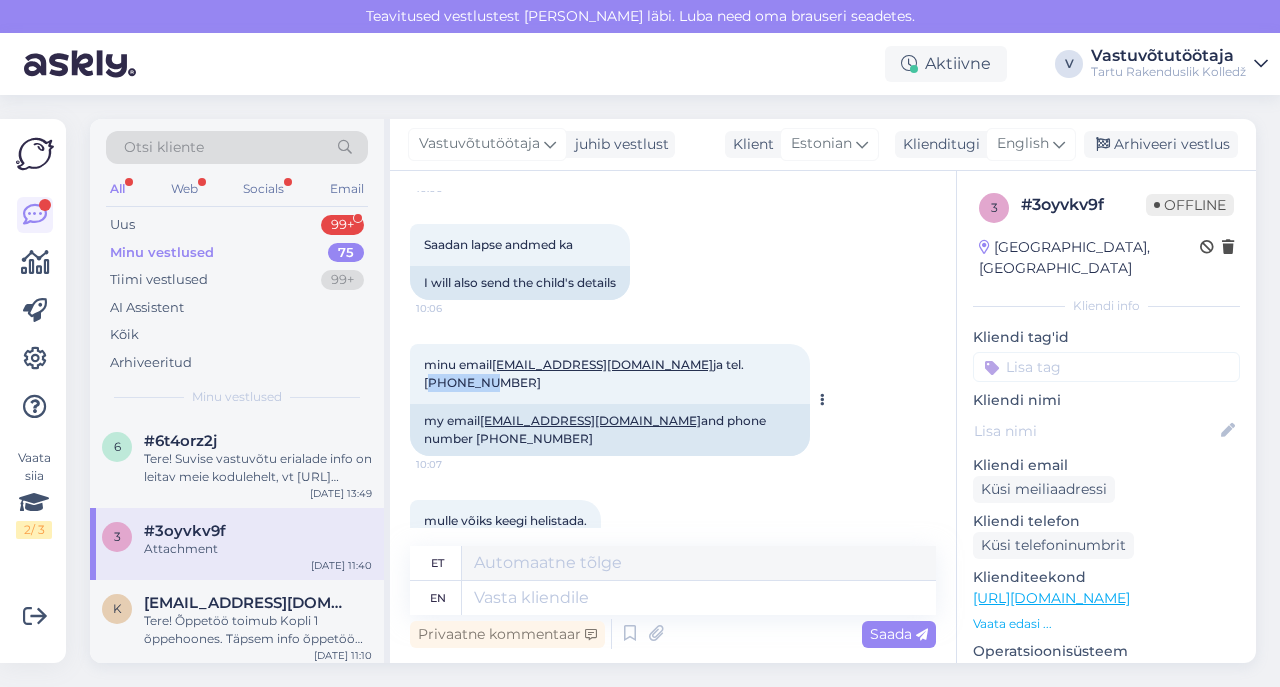 click on "minu email  [EMAIL_ADDRESS][DOMAIN_NAME]  ja tel. 53738155 10:07" at bounding box center (610, 374) 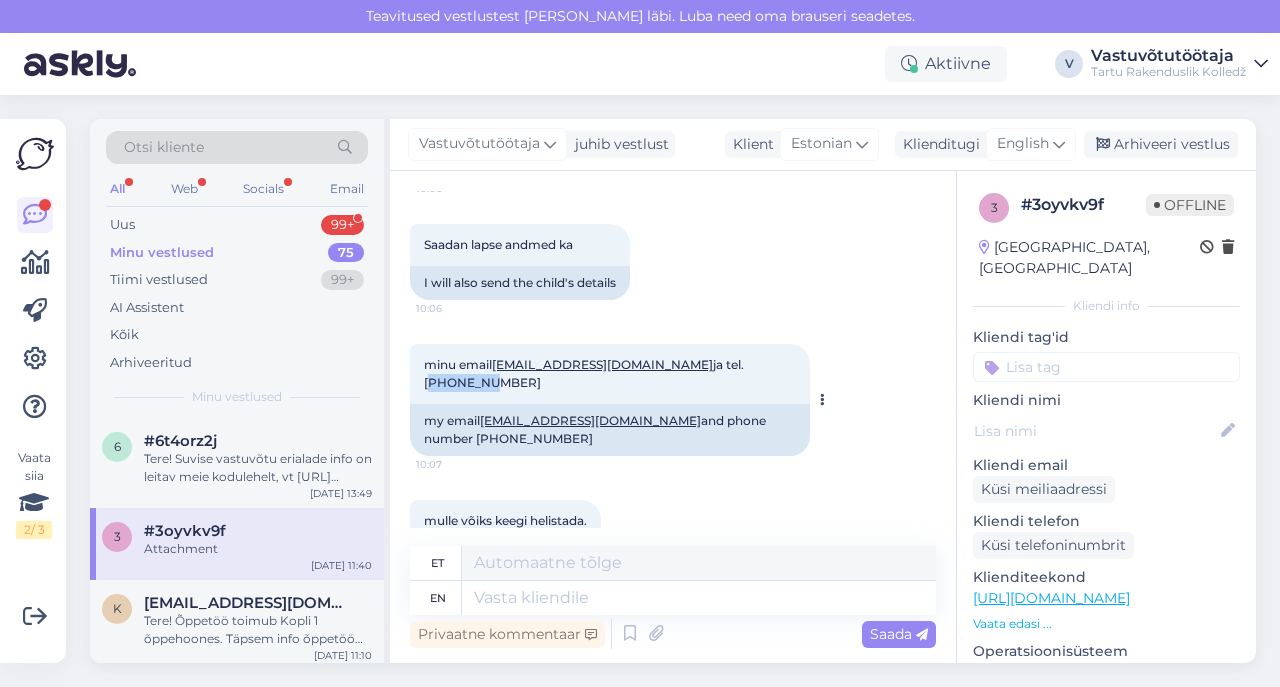 copy on "53738155" 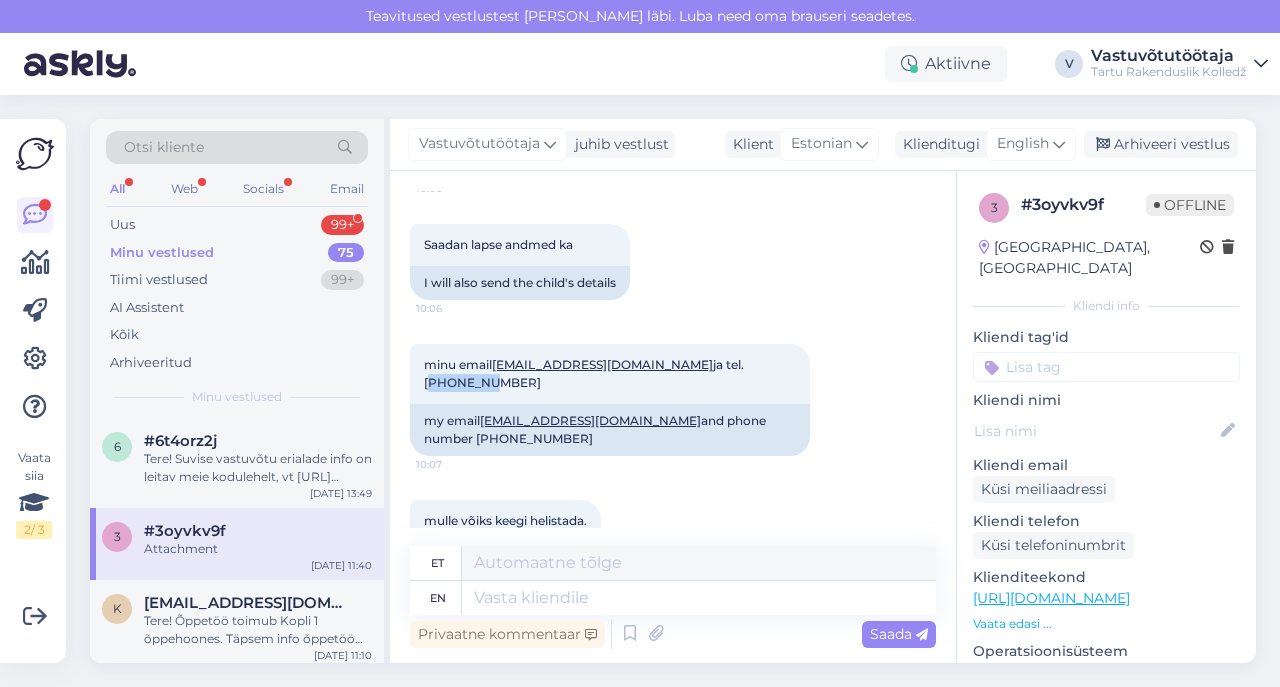 click on "Minu vestlused" at bounding box center (162, 253) 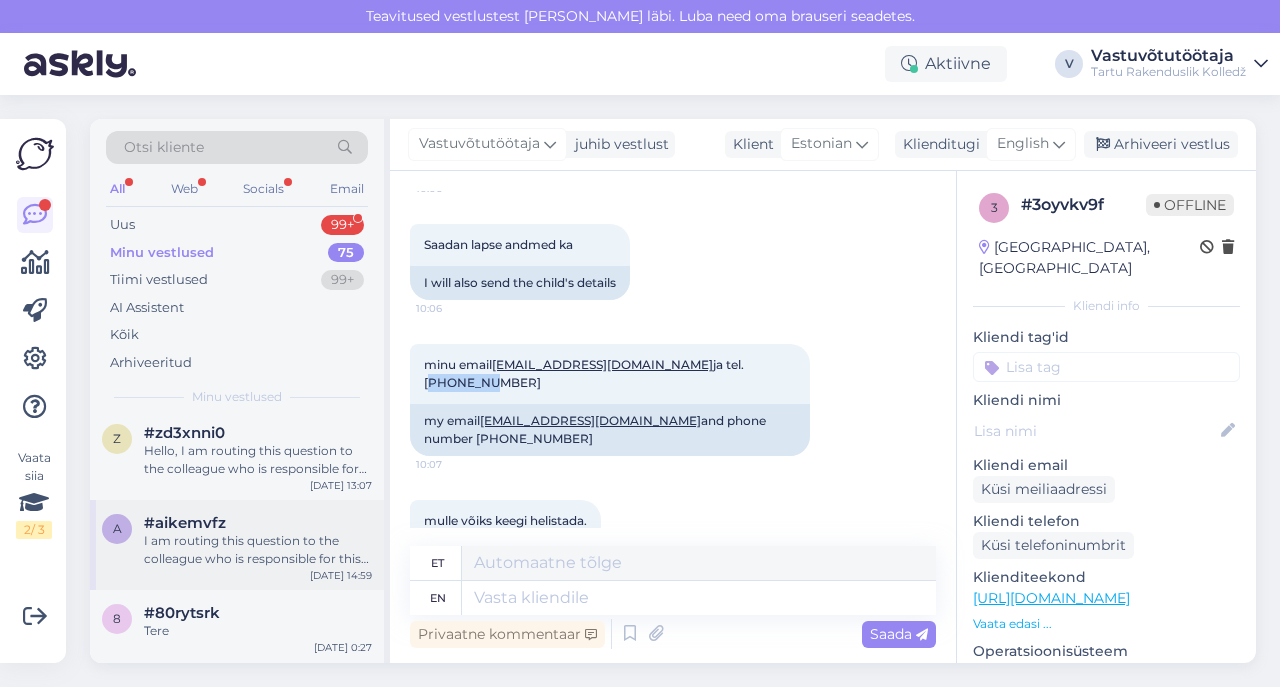 scroll, scrollTop: 866, scrollLeft: 0, axis: vertical 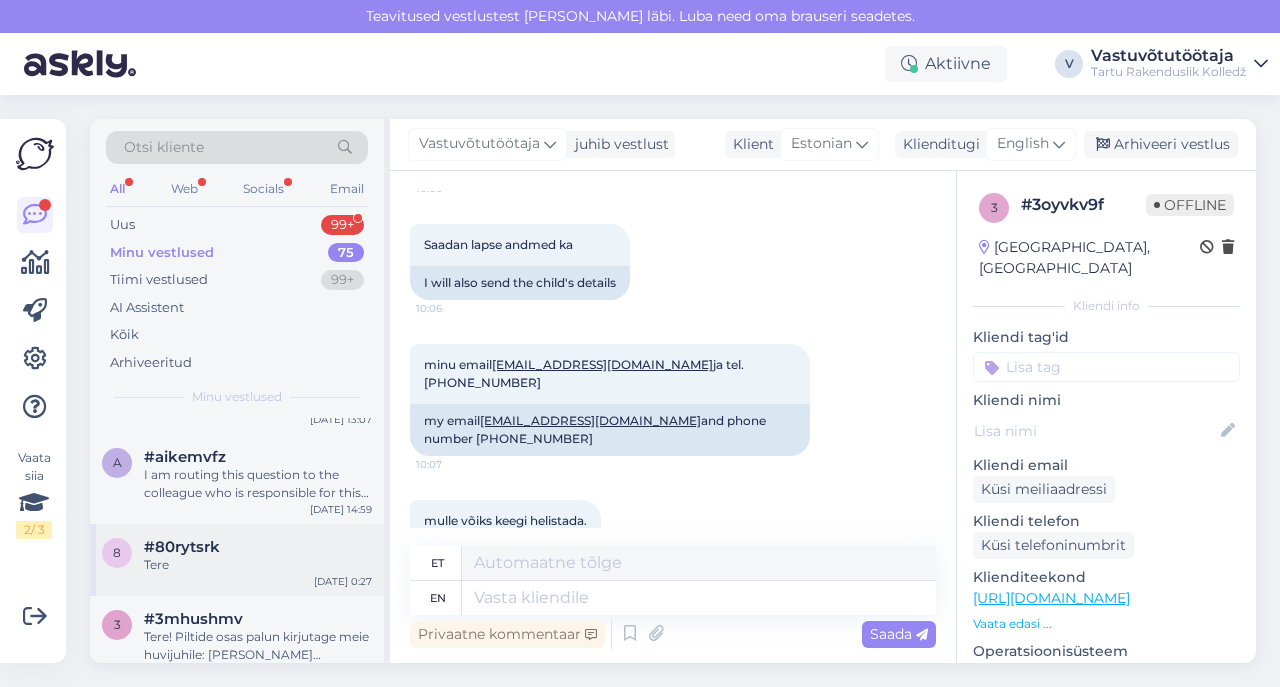 click on "#80rytsrk" at bounding box center (182, 547) 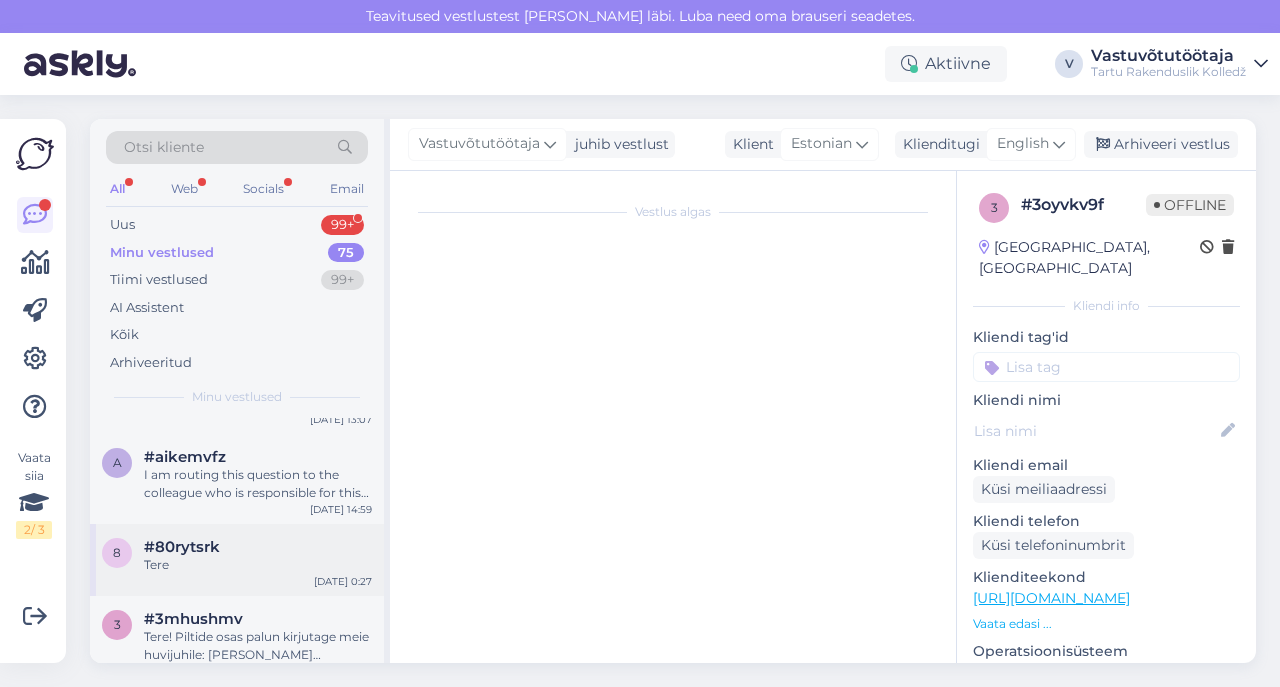 scroll, scrollTop: 1087, scrollLeft: 0, axis: vertical 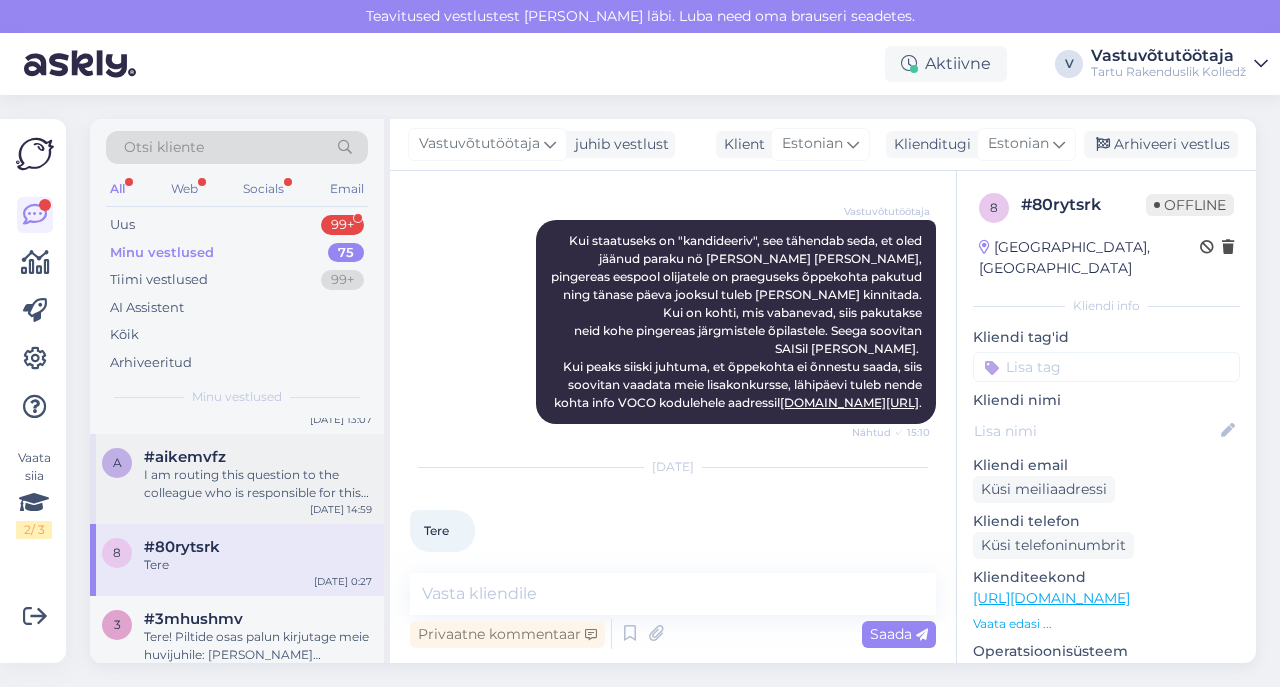 click on "#aikemvfz" at bounding box center (185, 457) 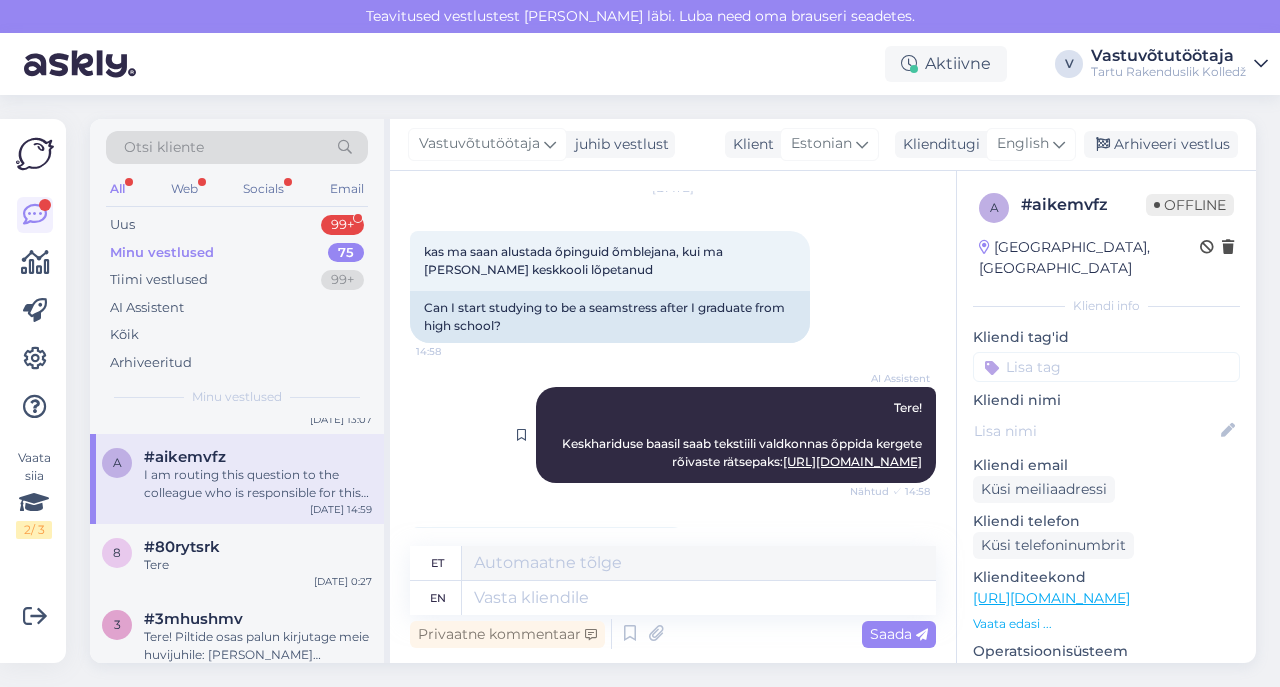scroll, scrollTop: 0, scrollLeft: 0, axis: both 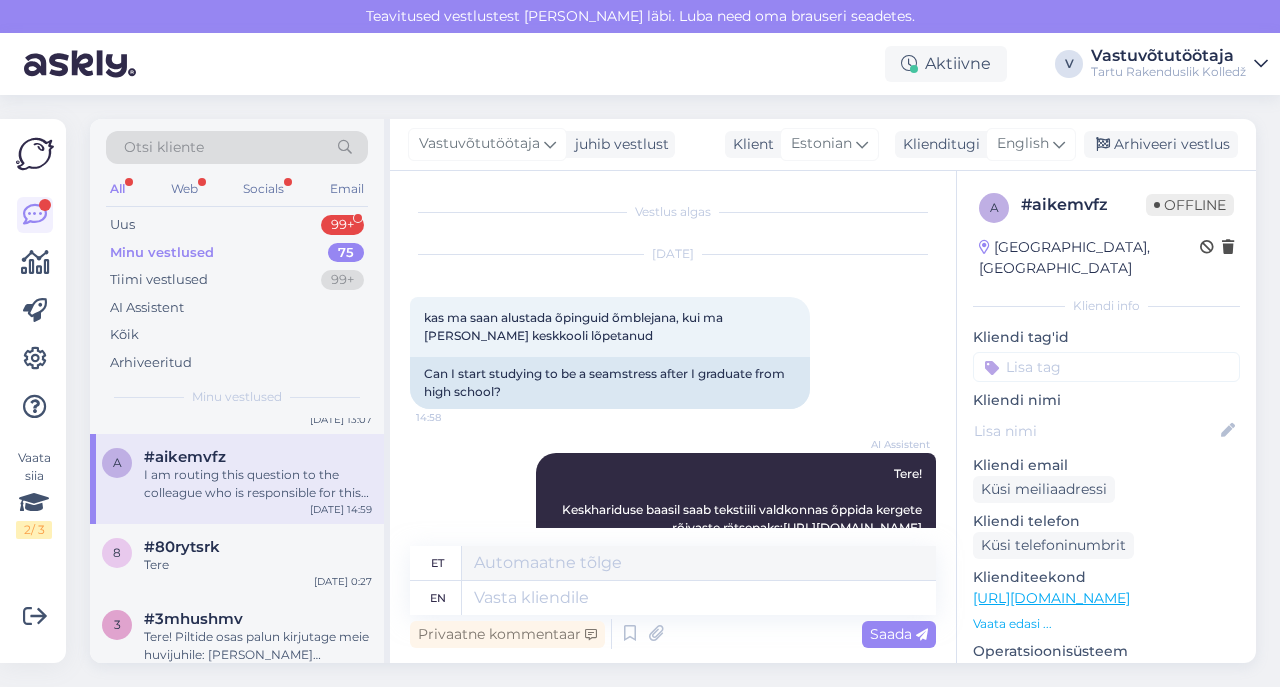 click on "Minu vestlused" at bounding box center [162, 253] 